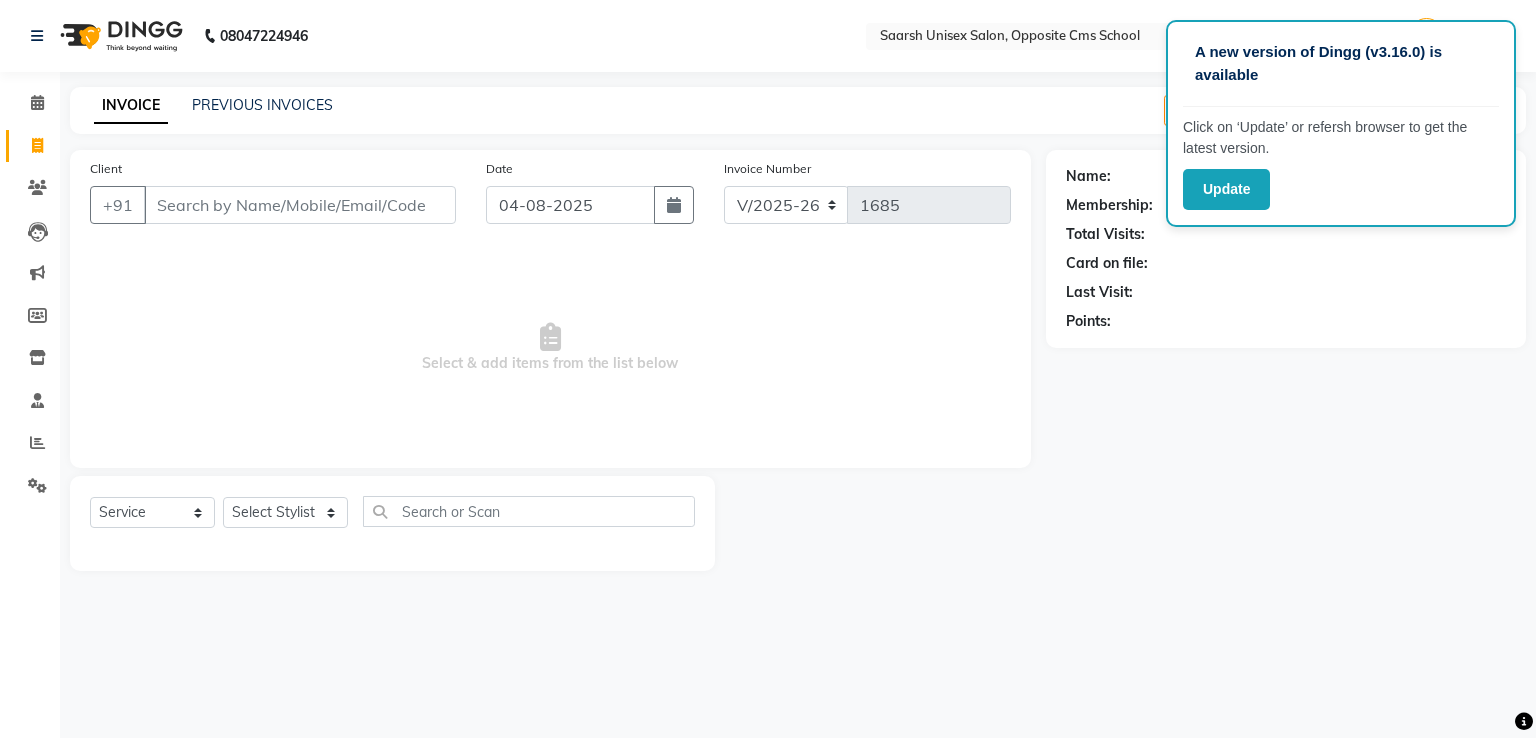 select on "3962" 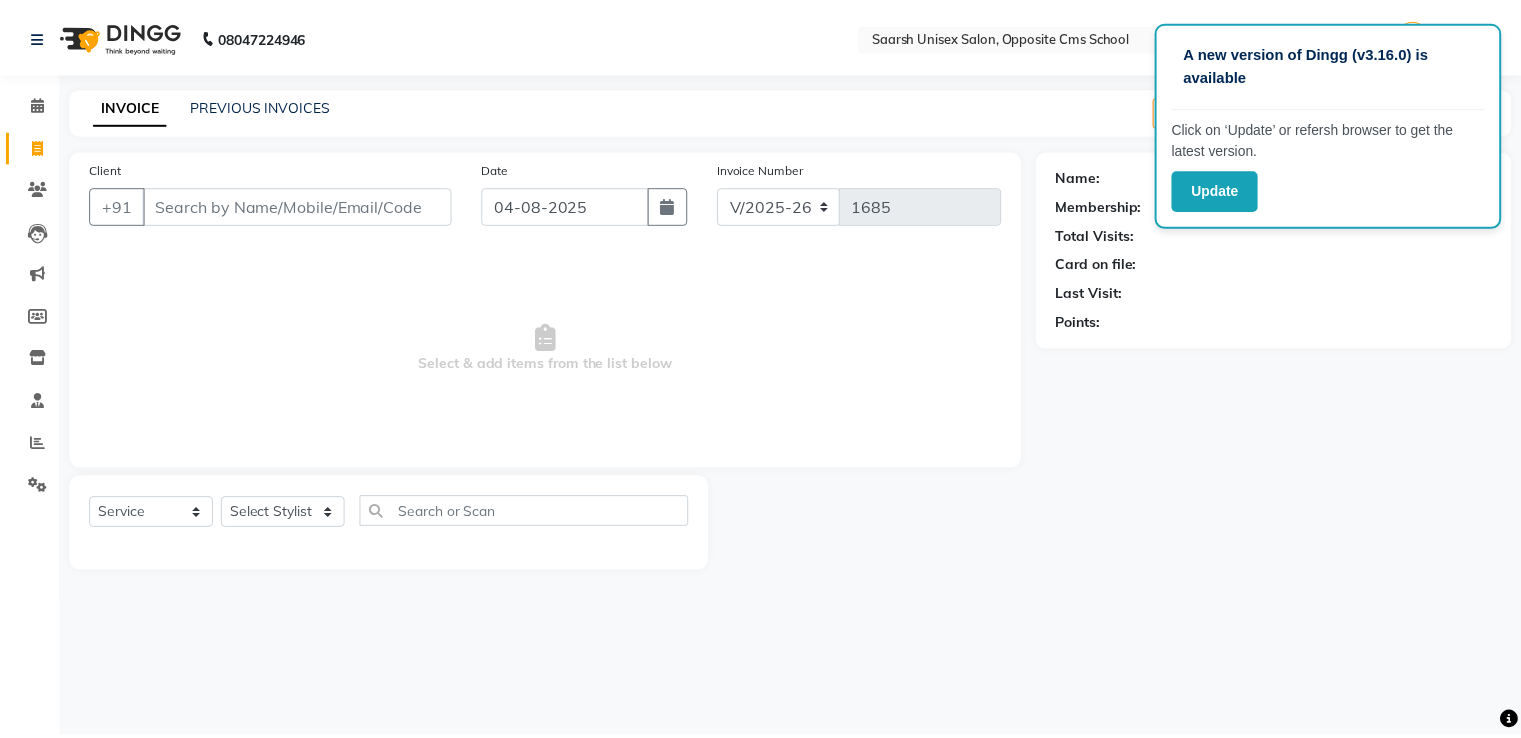 scroll, scrollTop: 0, scrollLeft: 0, axis: both 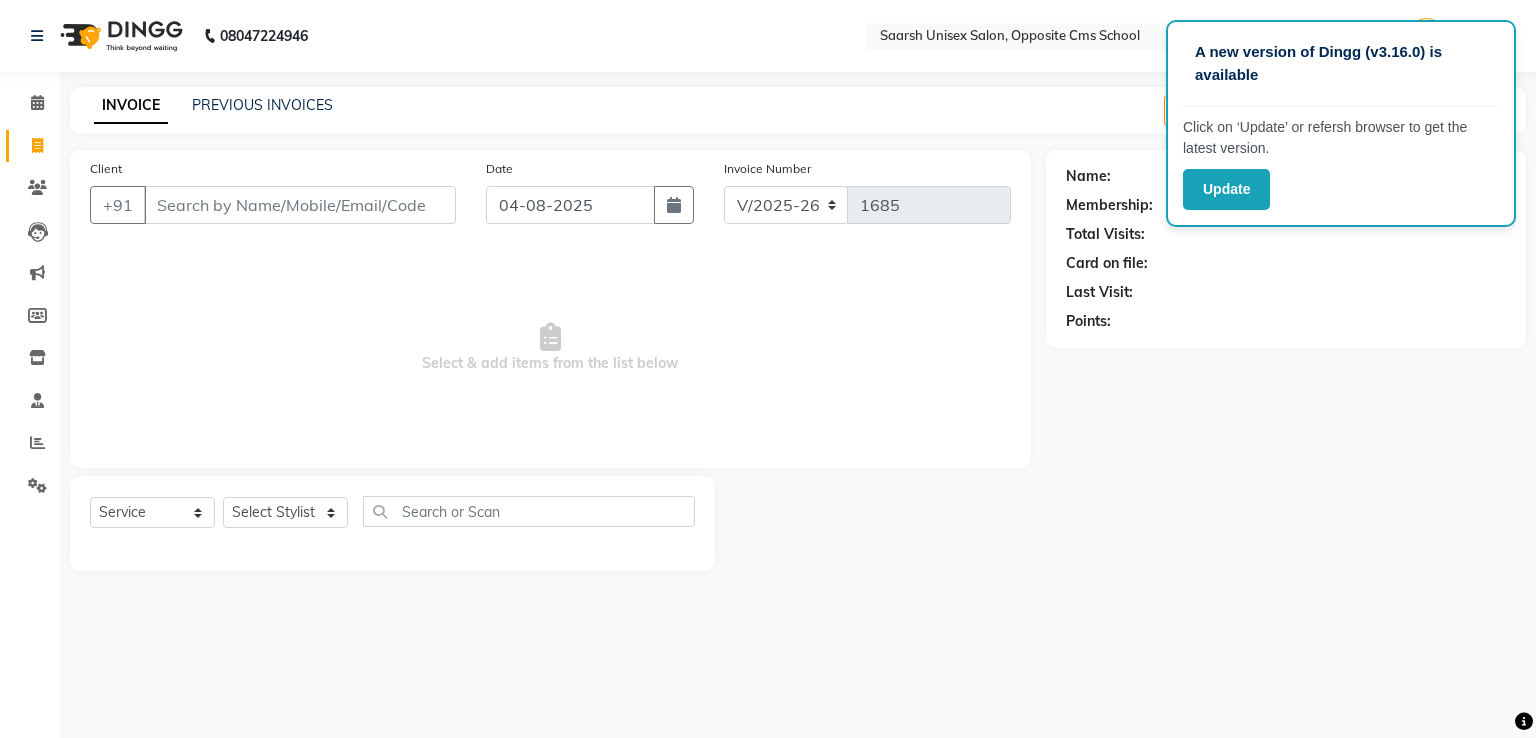 click on "Client" at bounding box center [300, 205] 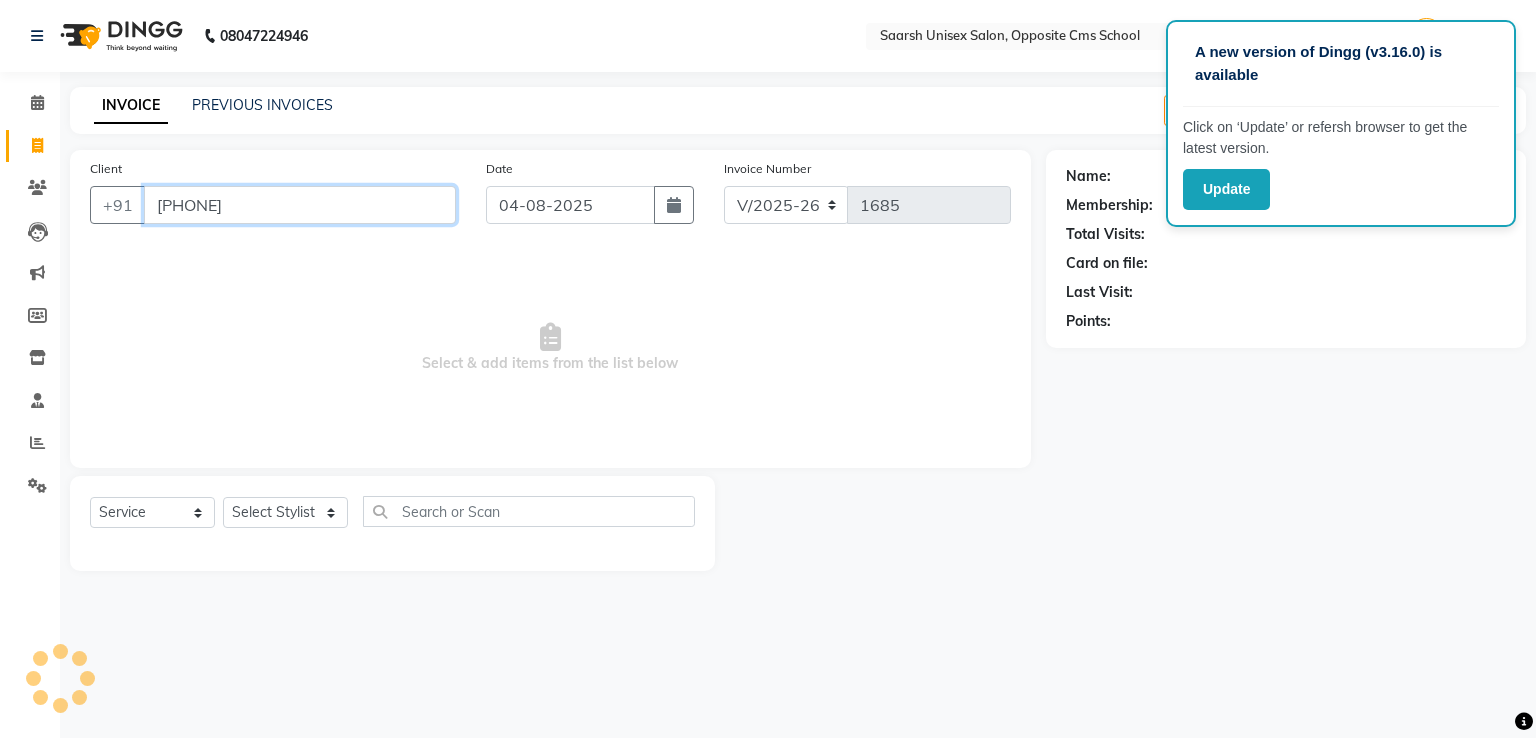 type on "[PHONE]" 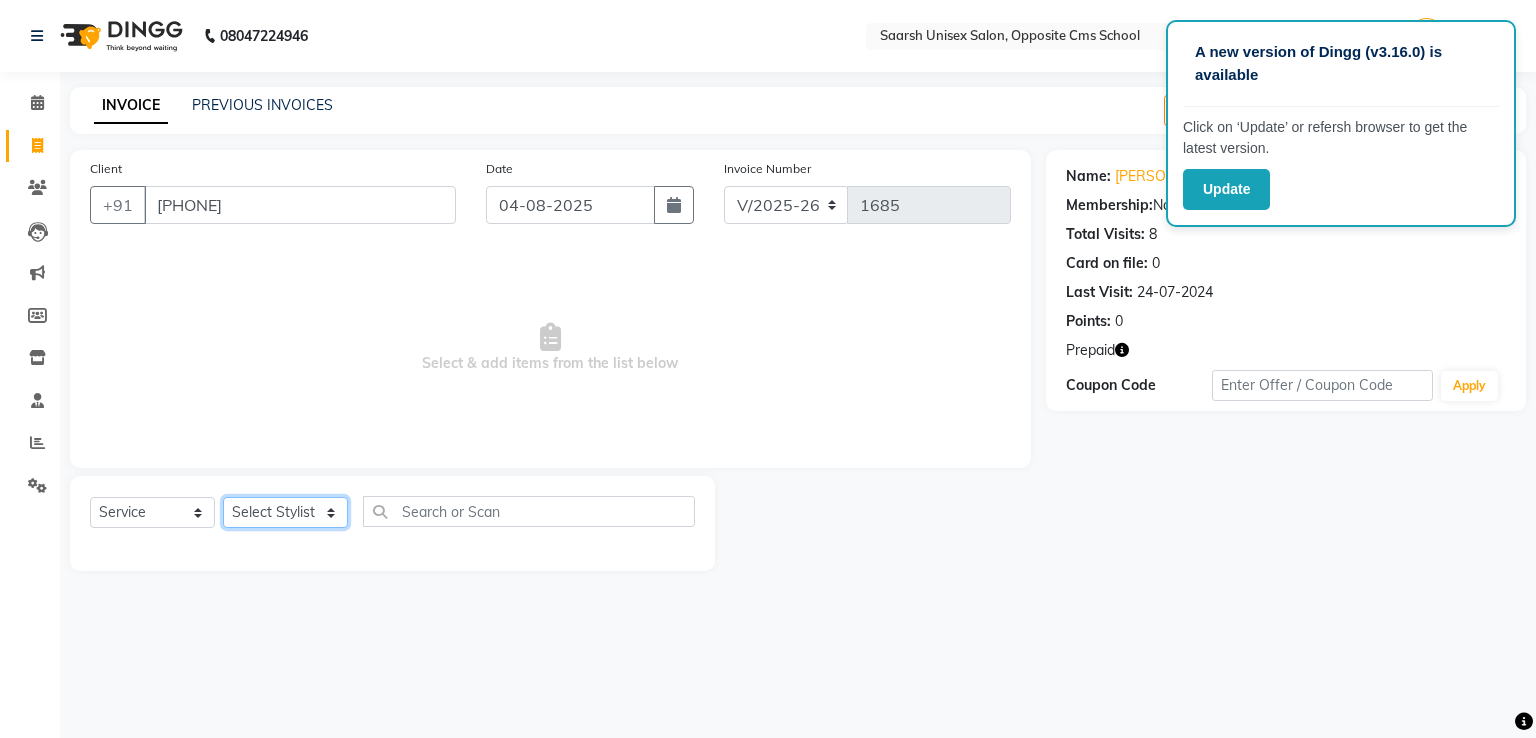 click on "Select Stylist Bablu Dinesh Pal Front Desk Rehan Sadhna Sapna Shams Shivani Shivi Utkarsh Saraswat" 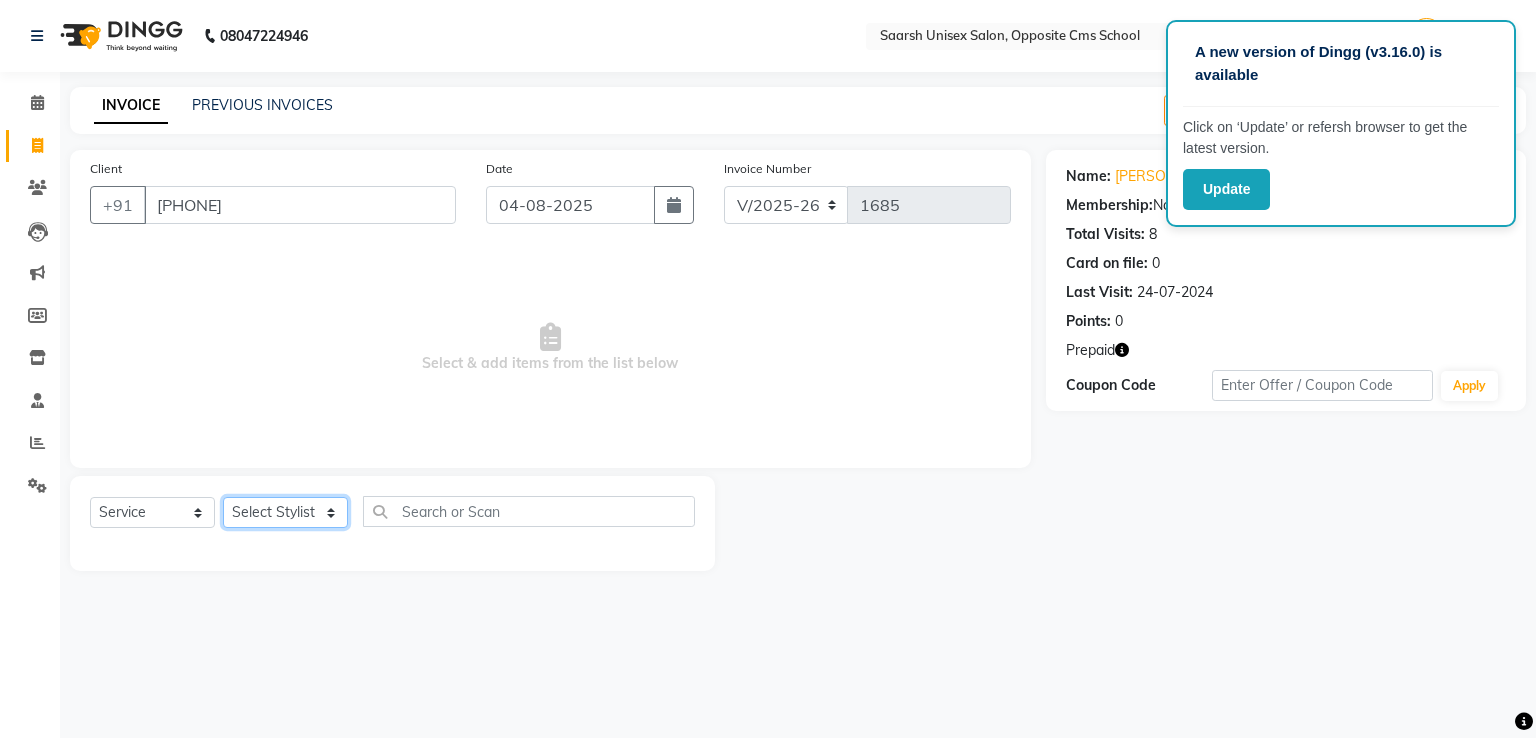 select on "20643" 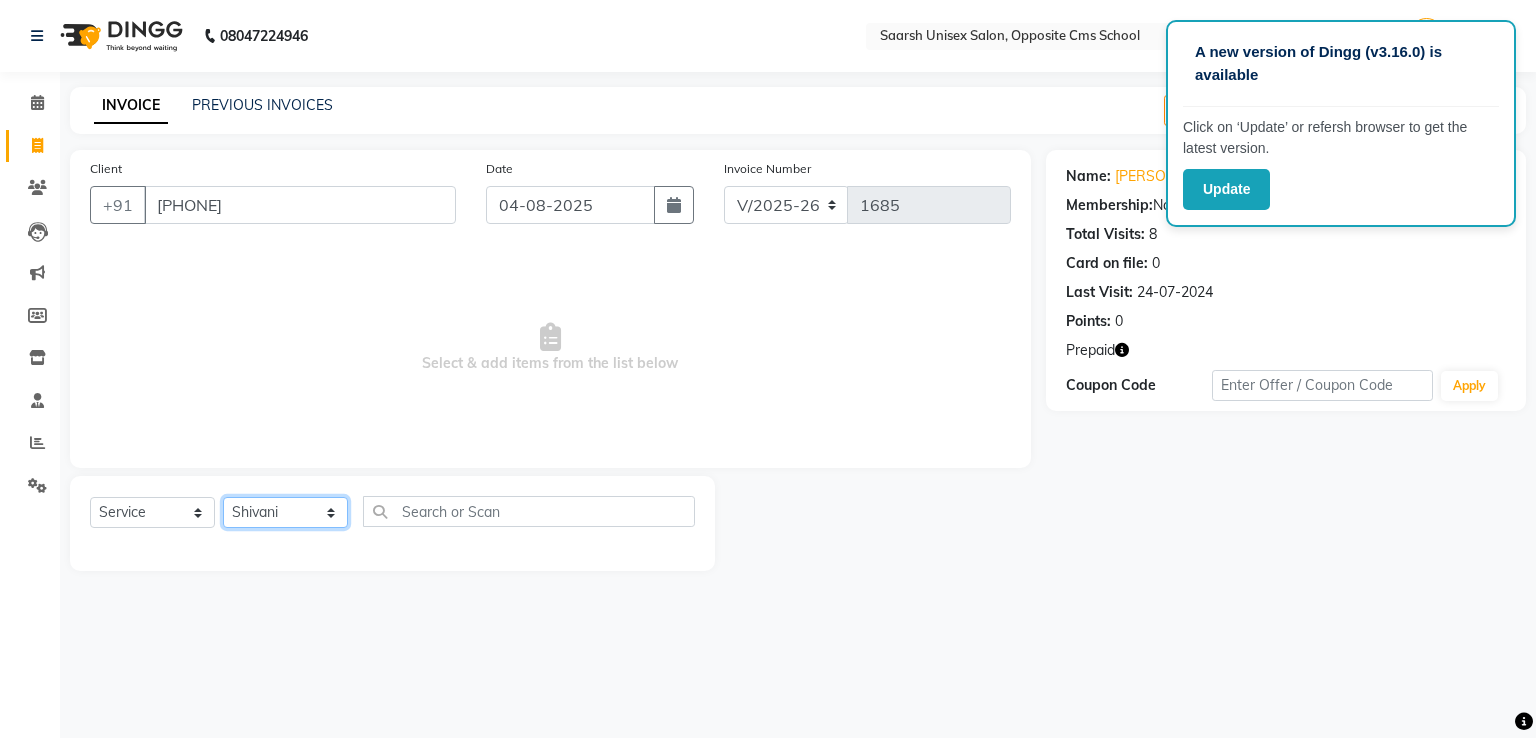 click on "Select Stylist Bablu Dinesh Pal Front Desk Rehan Sadhna Sapna Shams Shivani Shivi Utkarsh Saraswat" 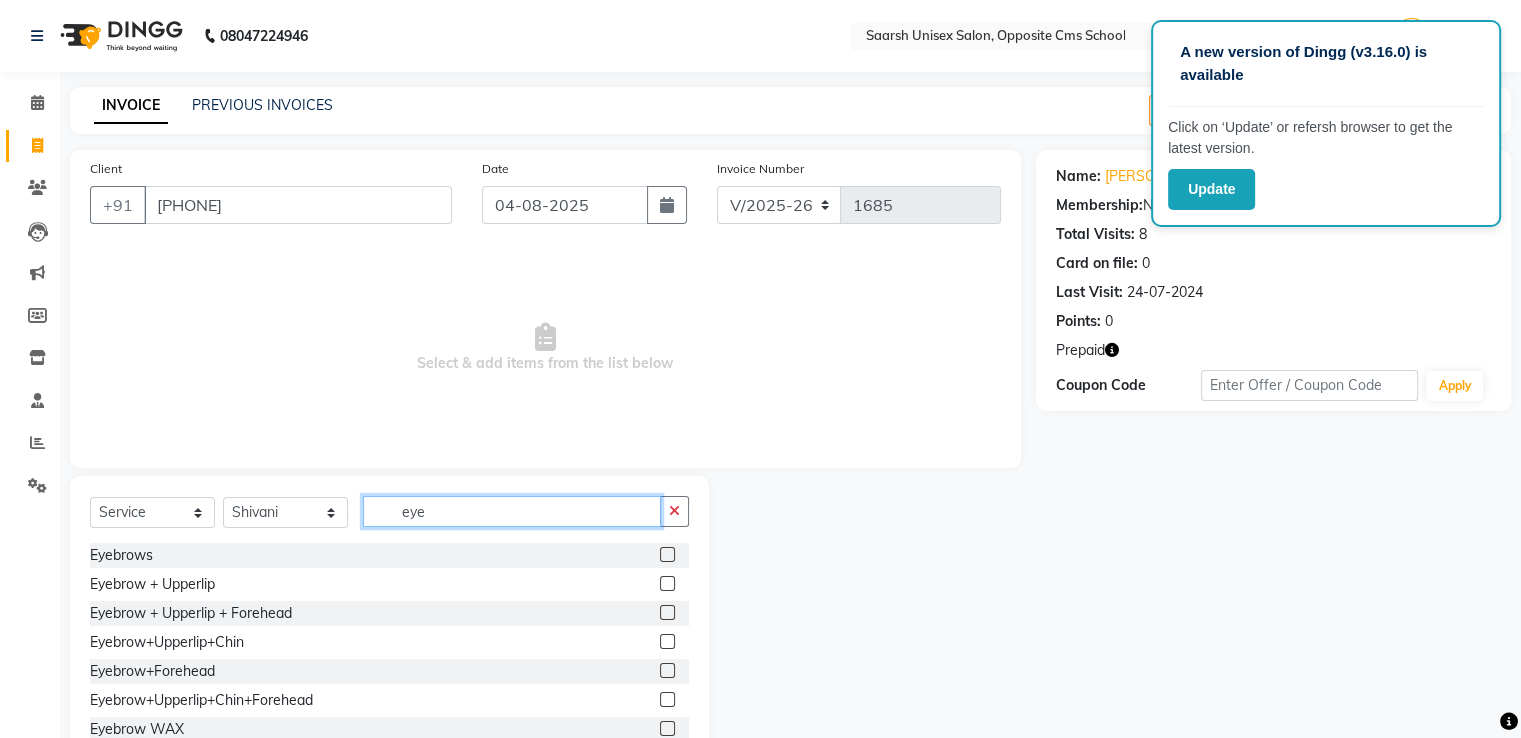 type on "eye" 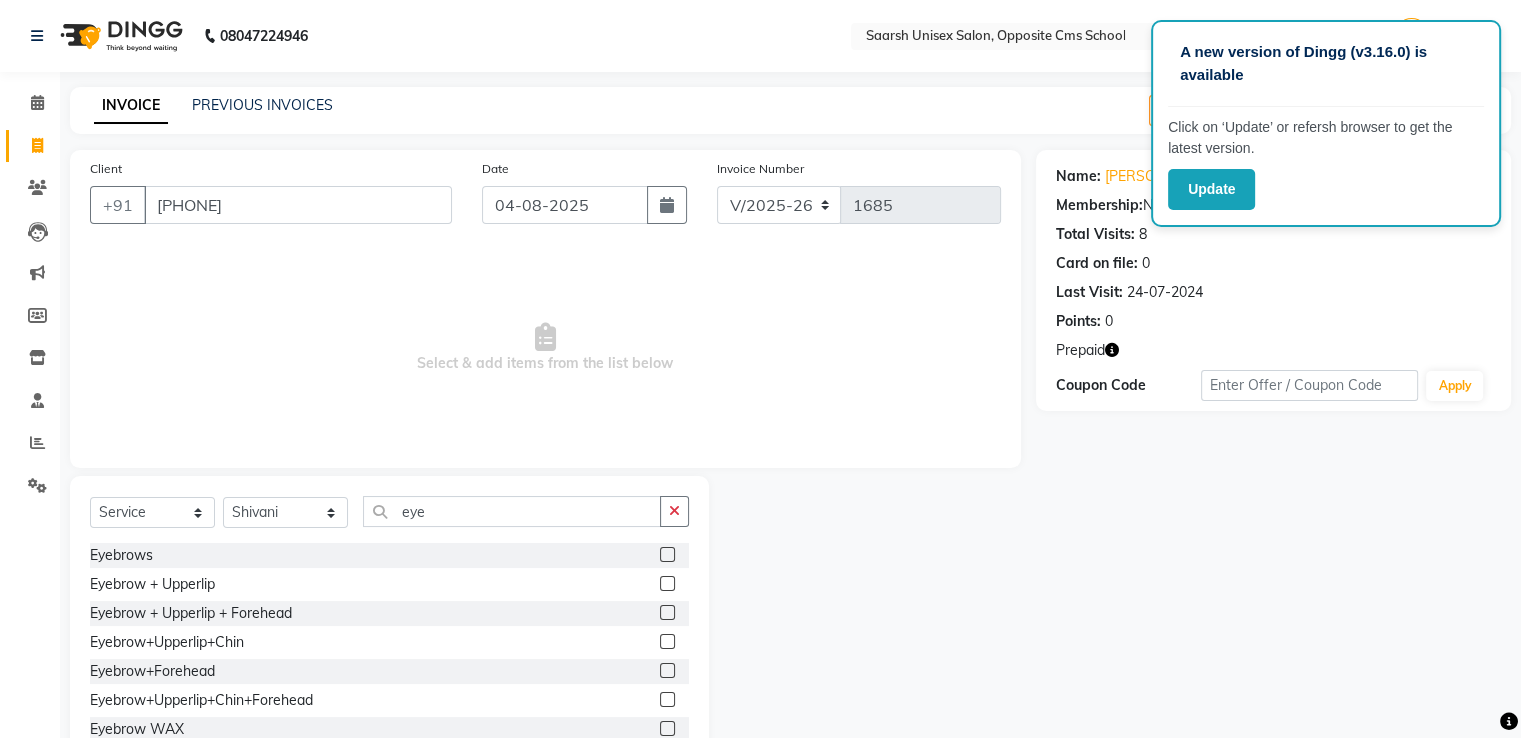 click 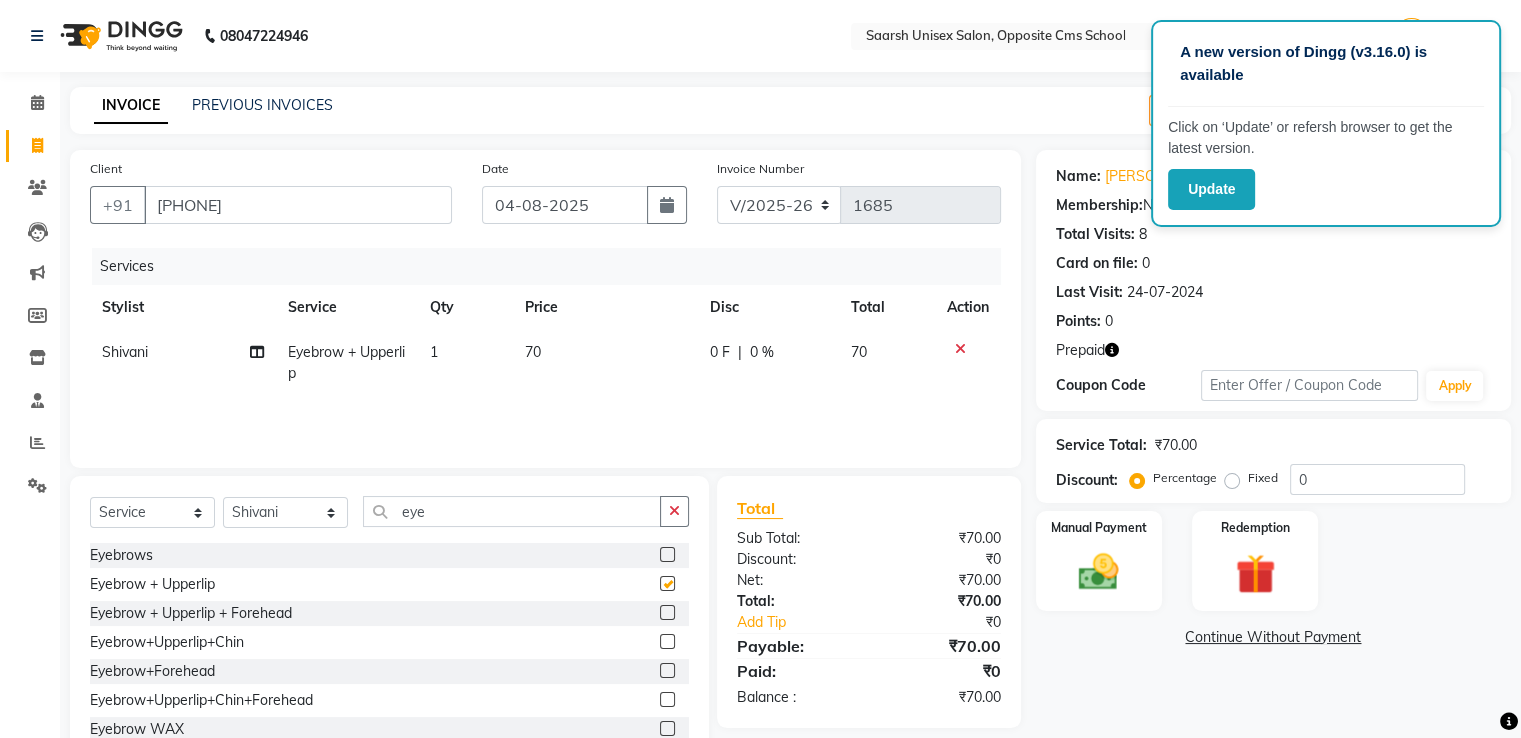 checkbox on "false" 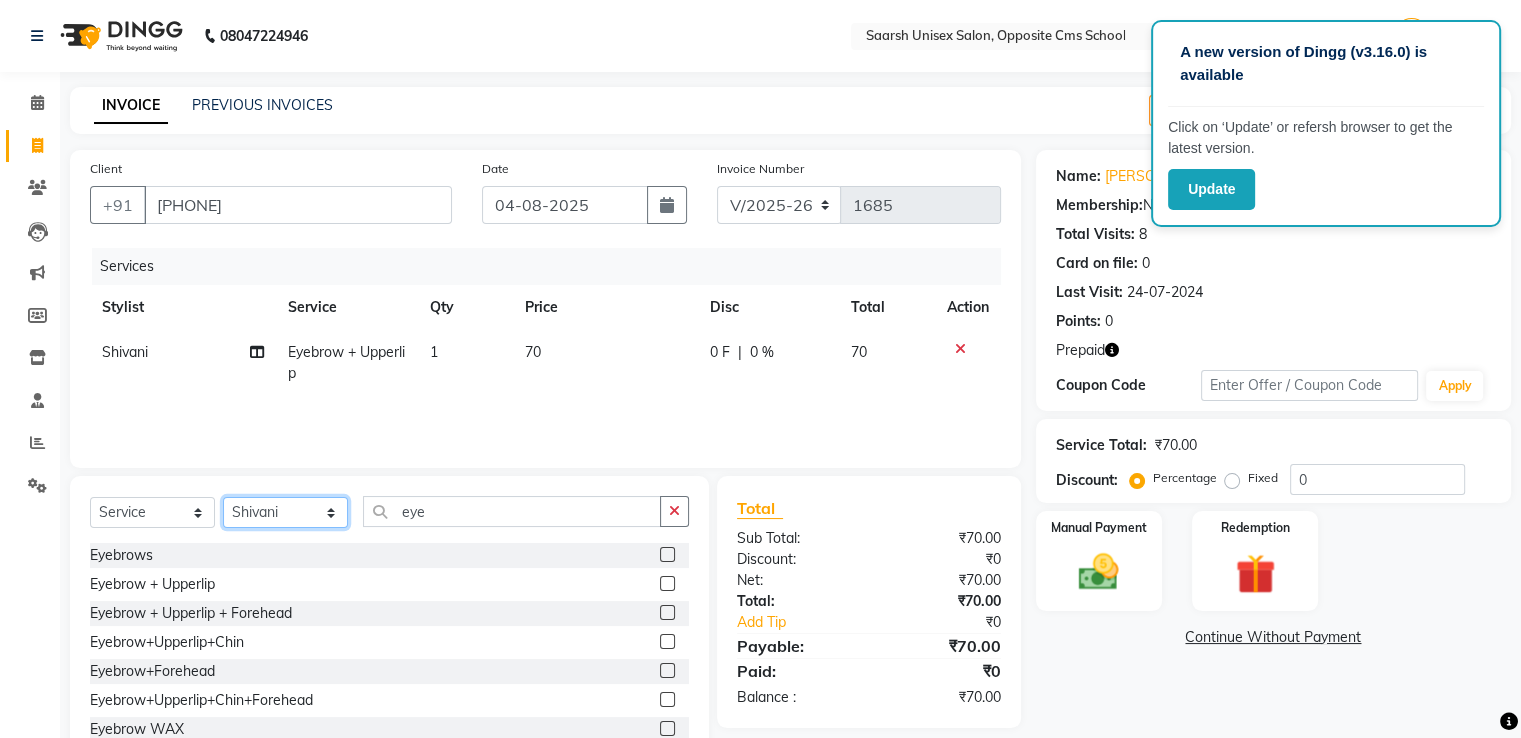click on "Select Stylist Bablu Dinesh Pal Front Desk Rehan Sadhna Sapna Shams Shivani Shivi Utkarsh Saraswat" 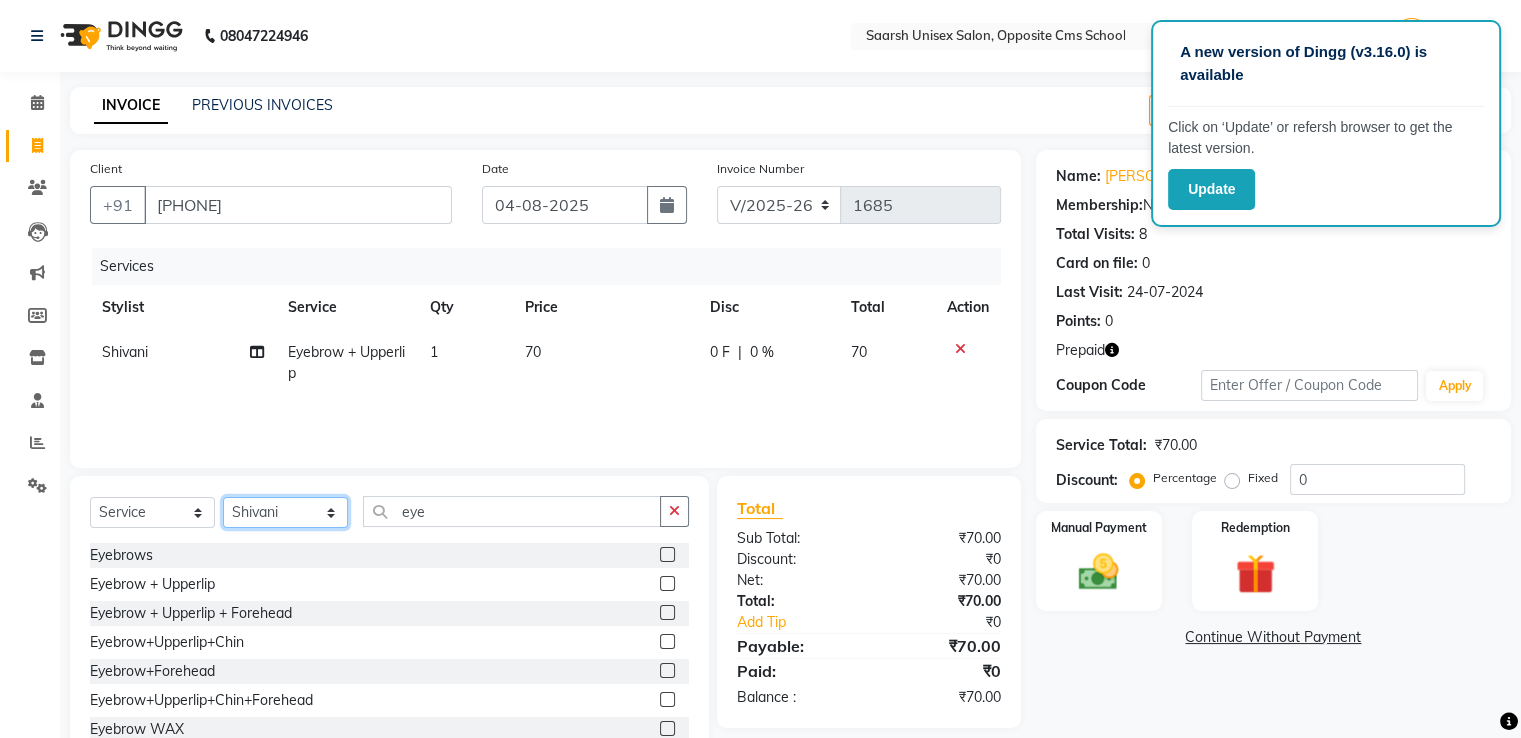 select on "20801" 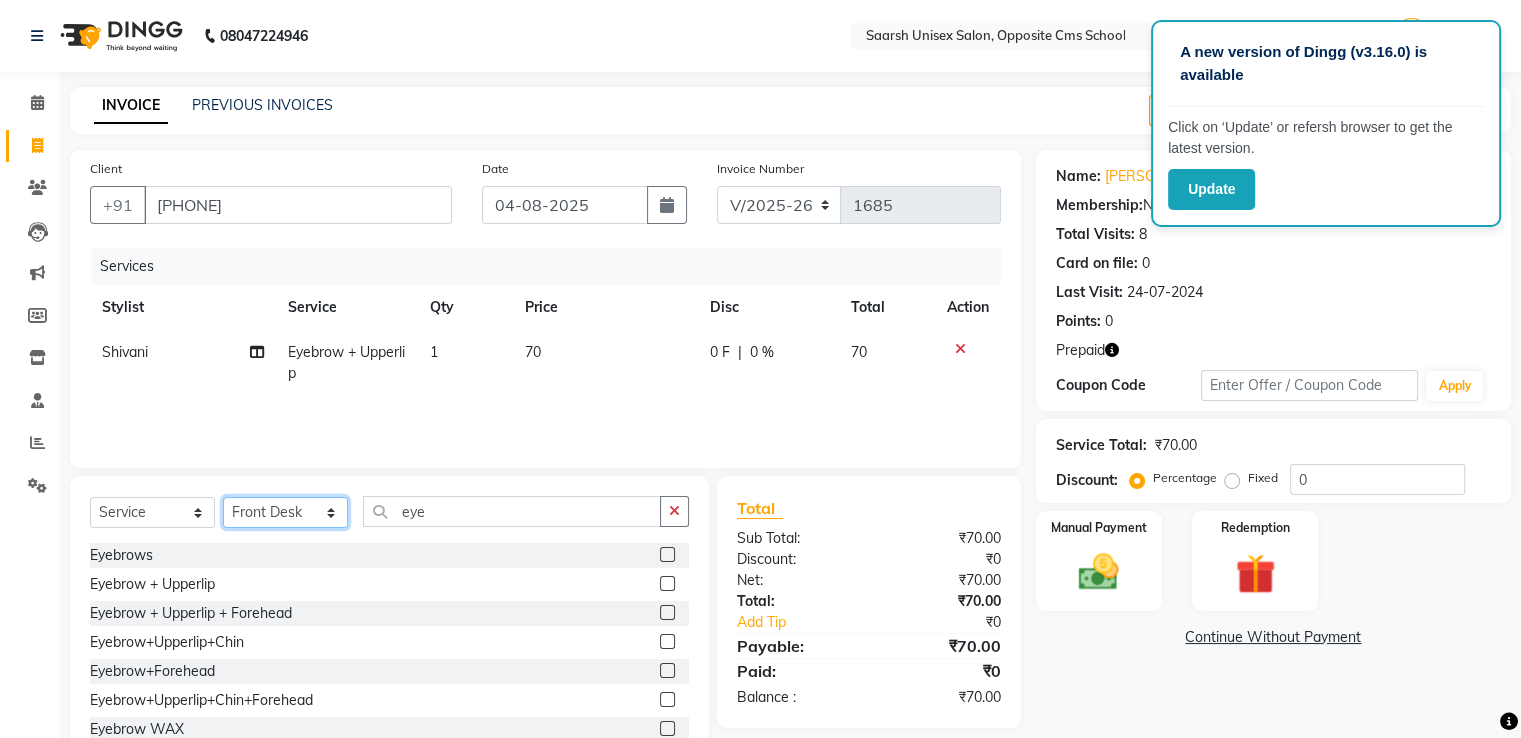 click on "Select Stylist Bablu Dinesh Pal Front Desk Rehan Sadhna Sapna Shams Shivani Shivi Utkarsh Saraswat" 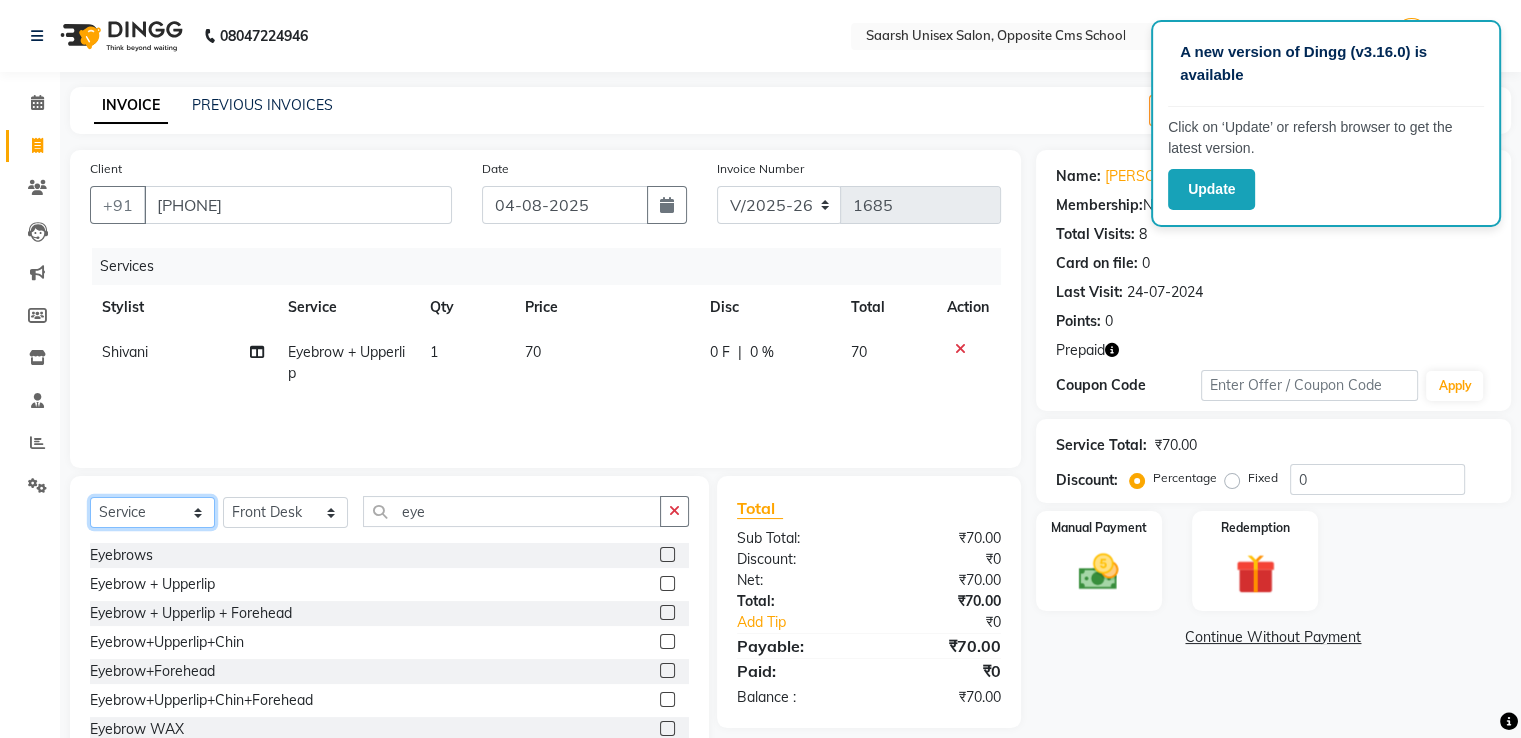 click on "Select  Service  Product  Membership  Package Voucher Prepaid Gift Card" 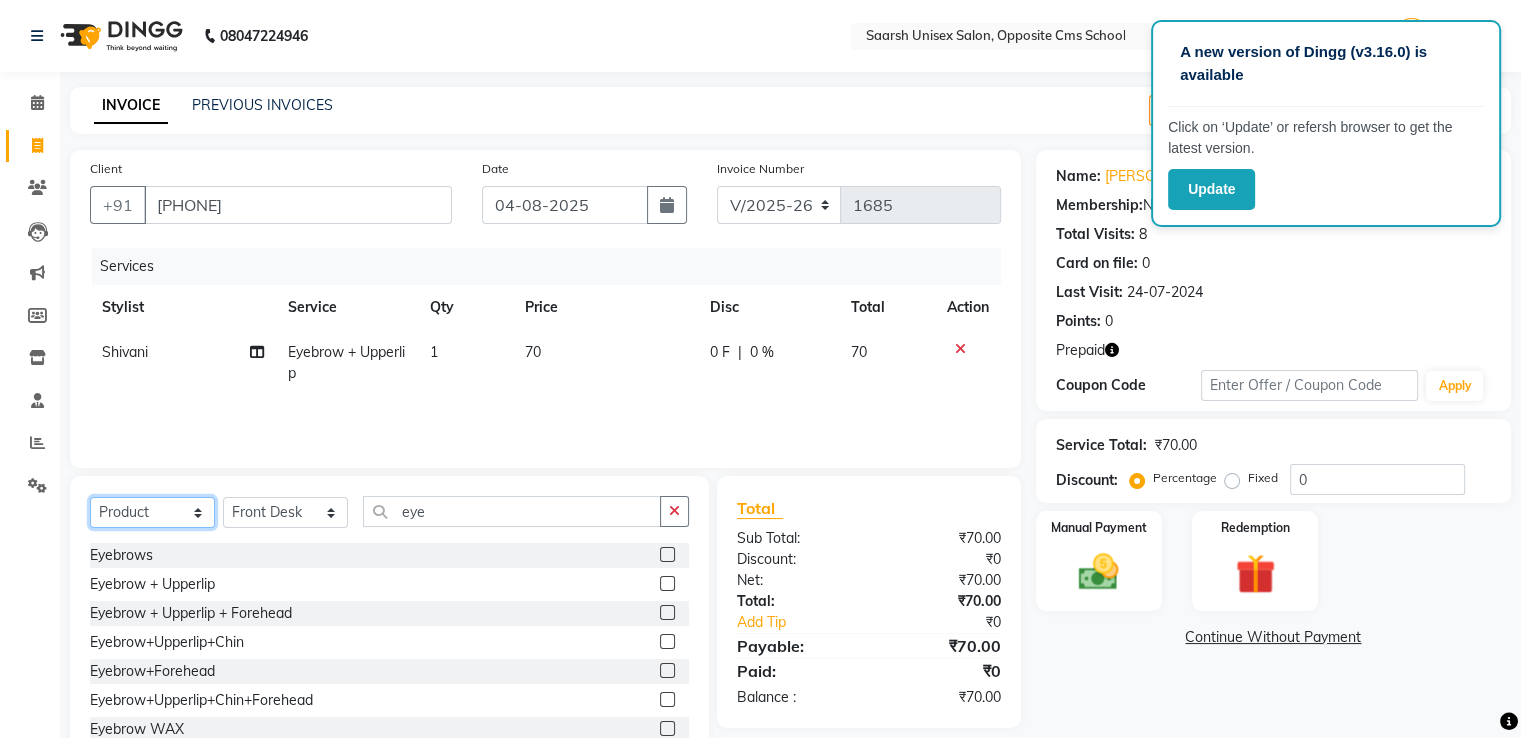 click on "Select  Service  Product  Membership  Package Voucher Prepaid Gift Card" 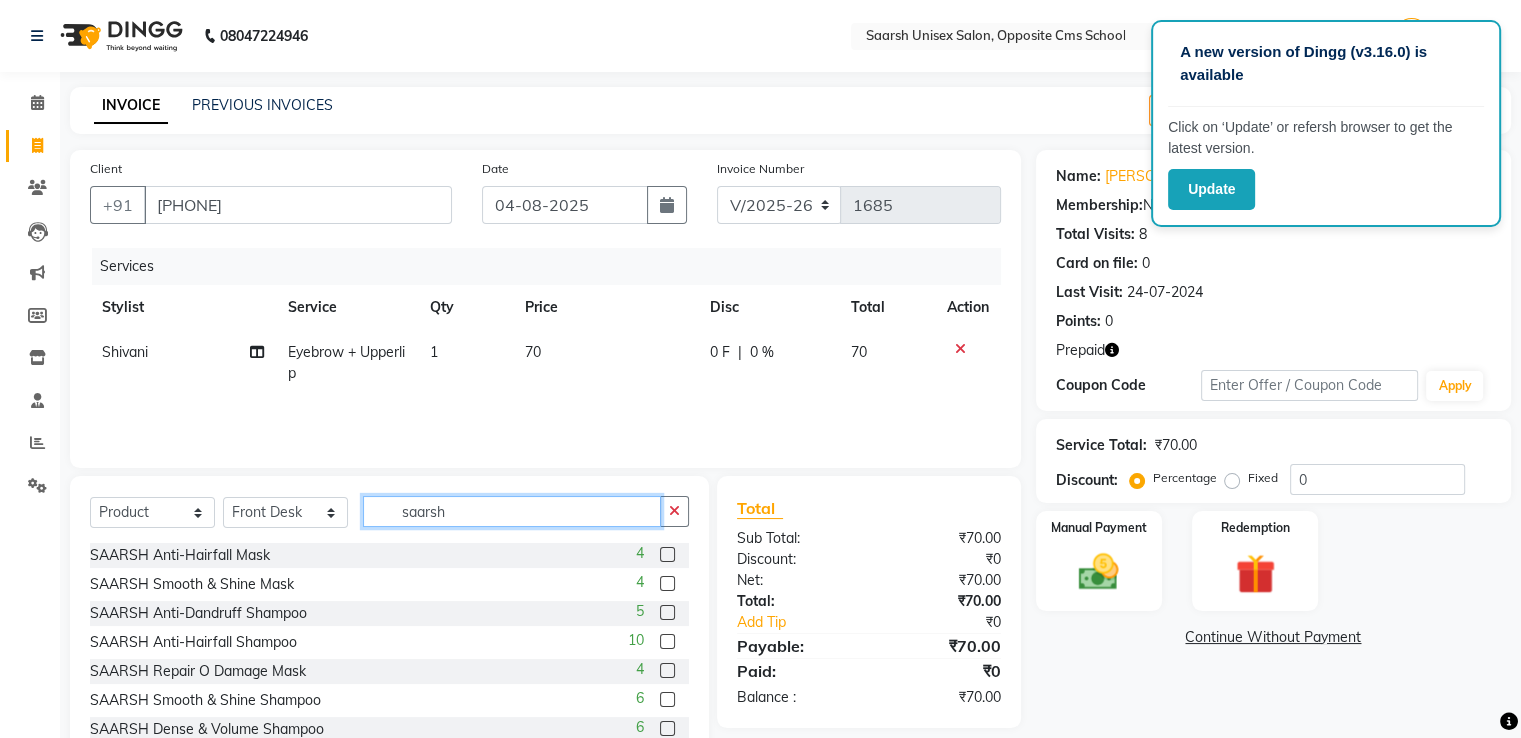 type on "saarsh" 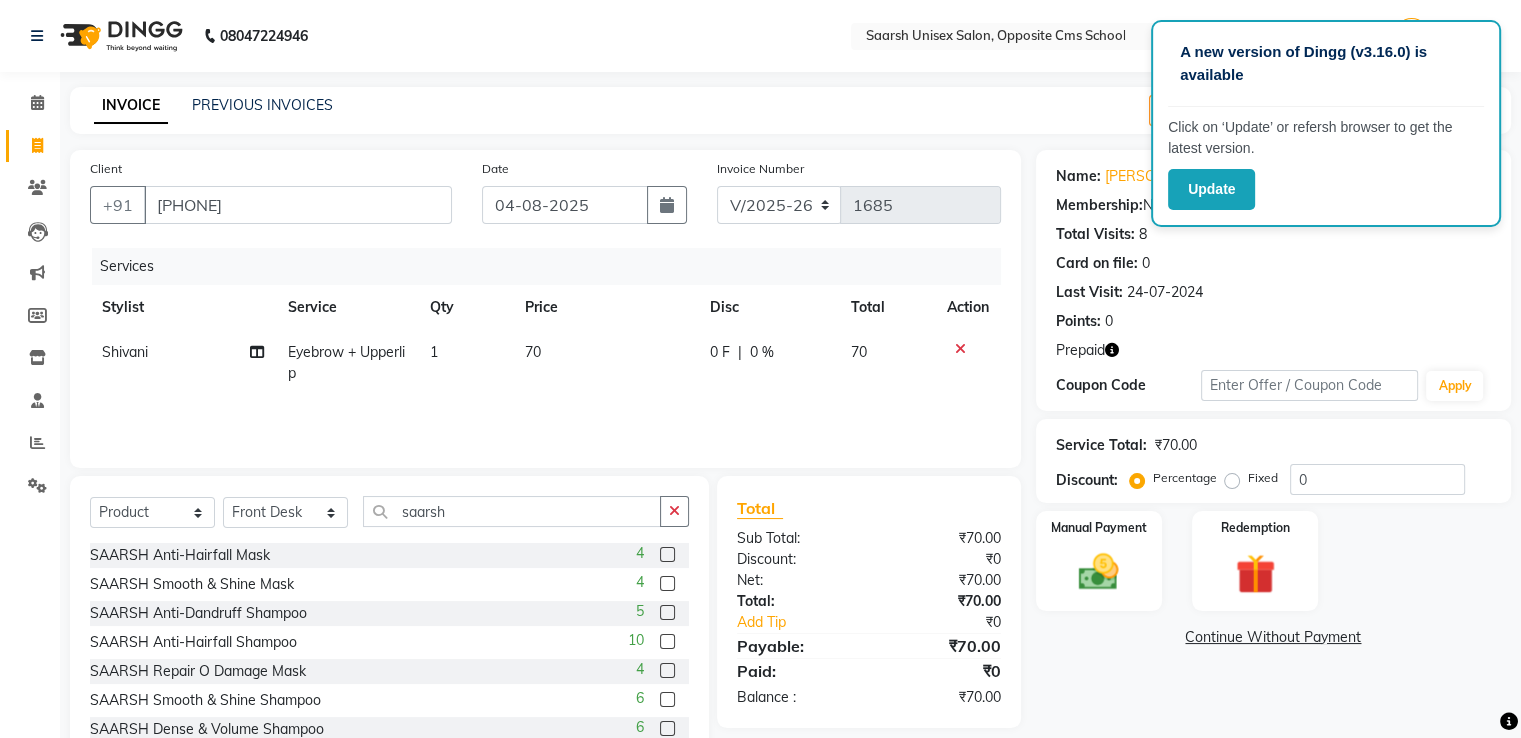 click 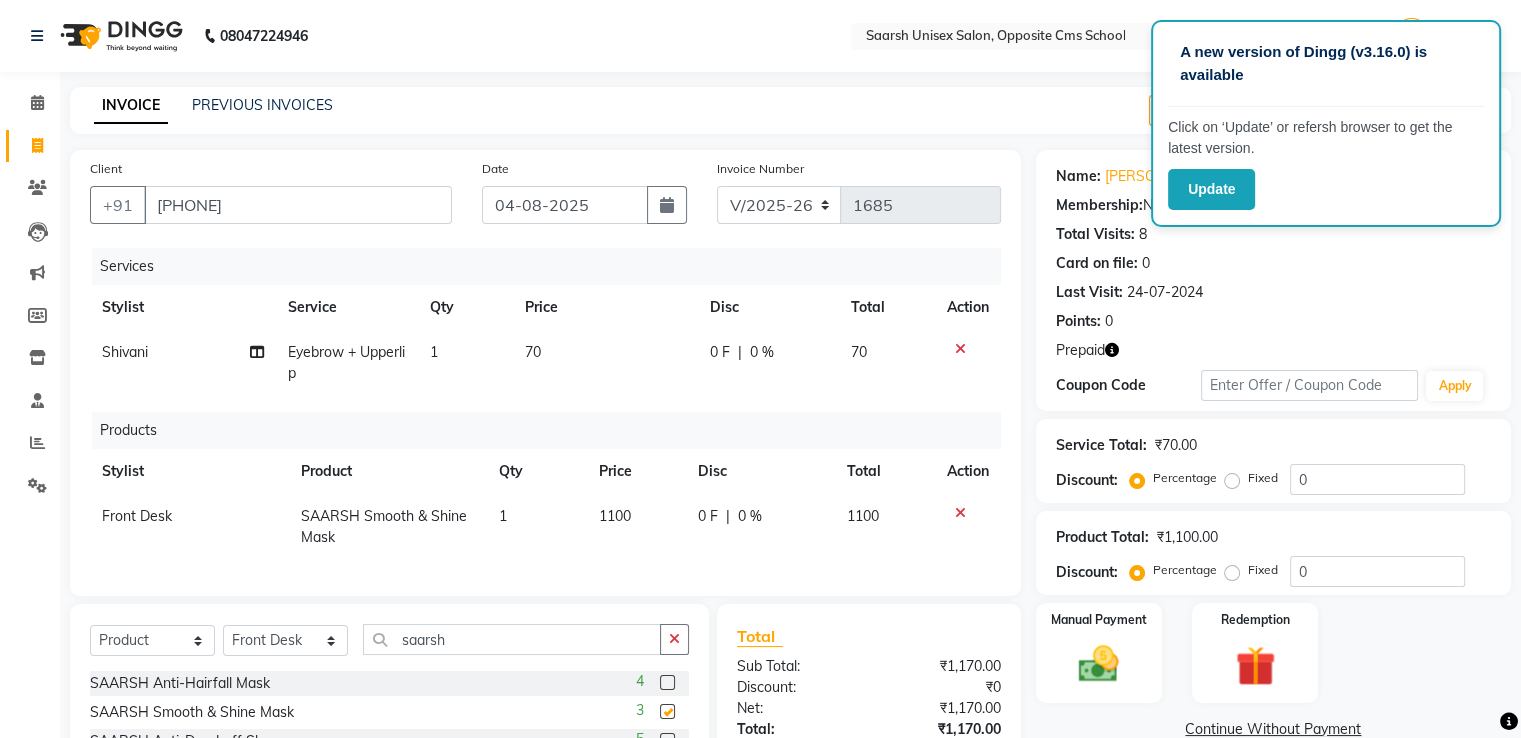 checkbox on "false" 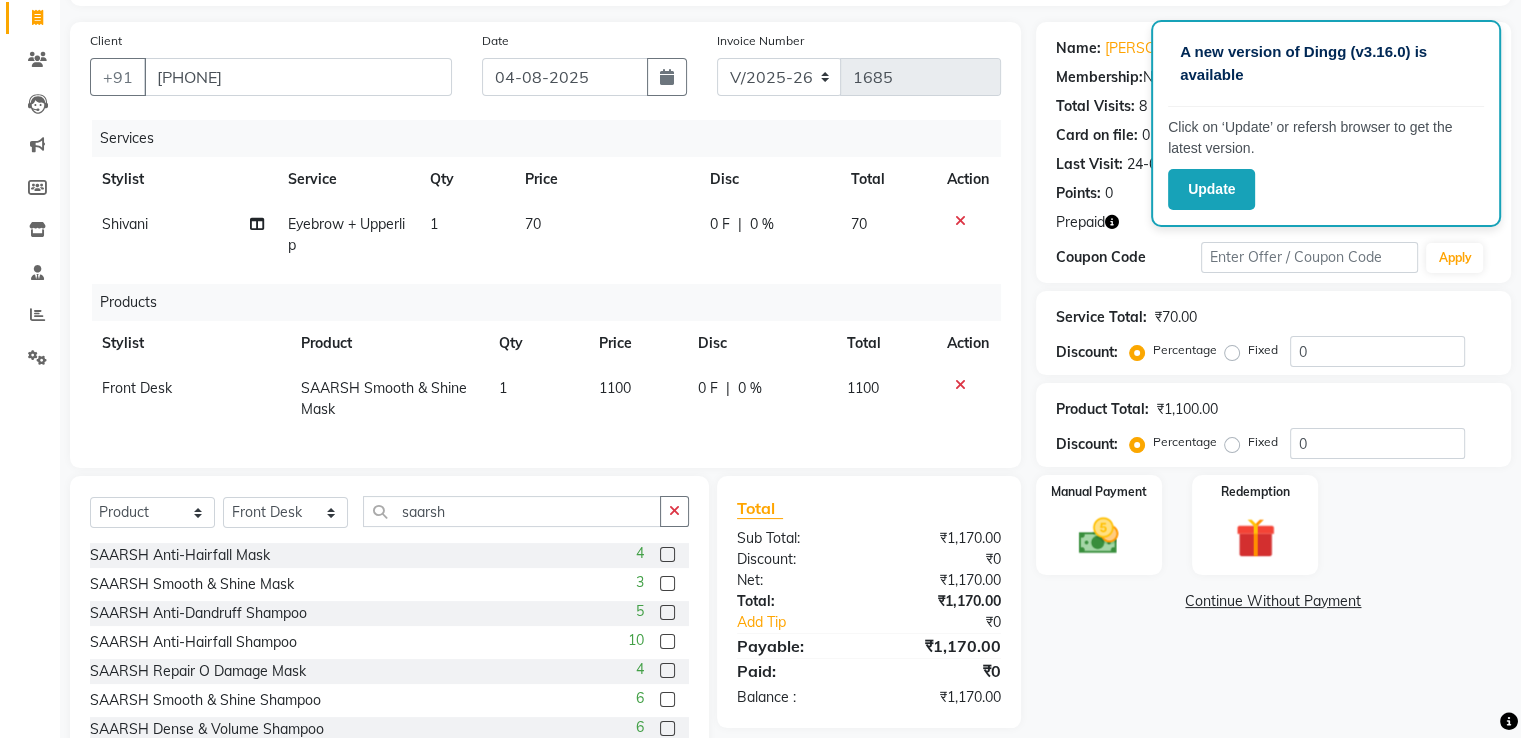 scroll, scrollTop: 207, scrollLeft: 0, axis: vertical 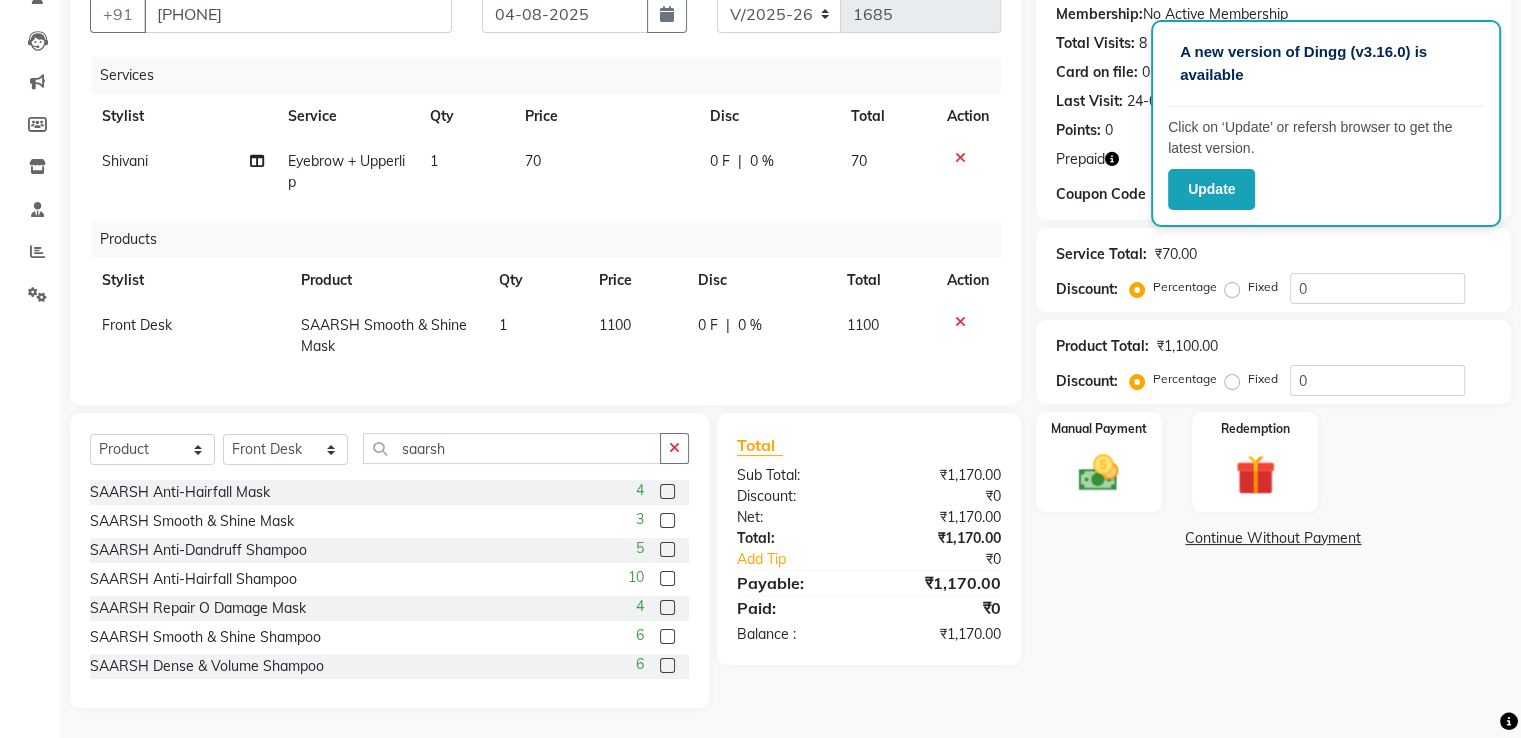 click 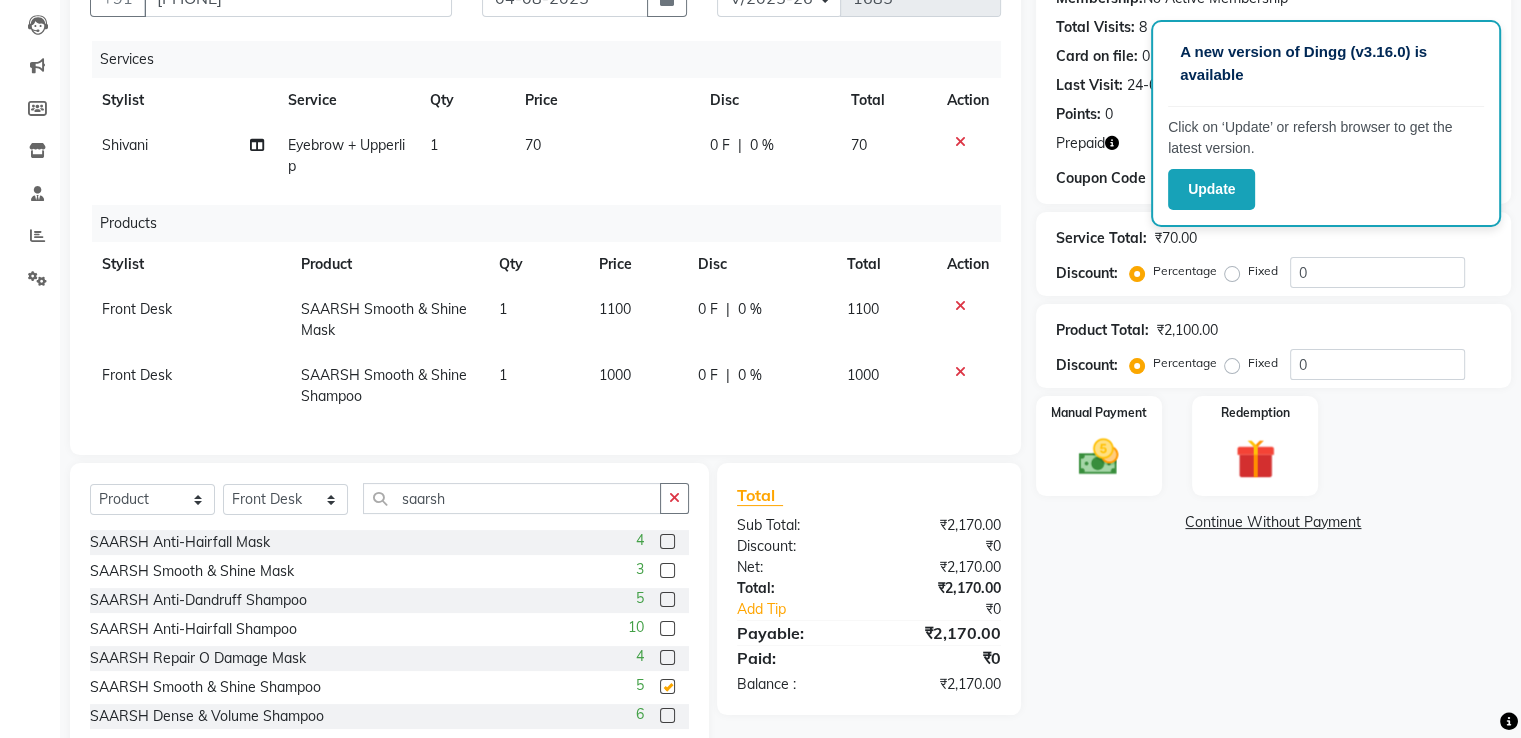 checkbox on "false" 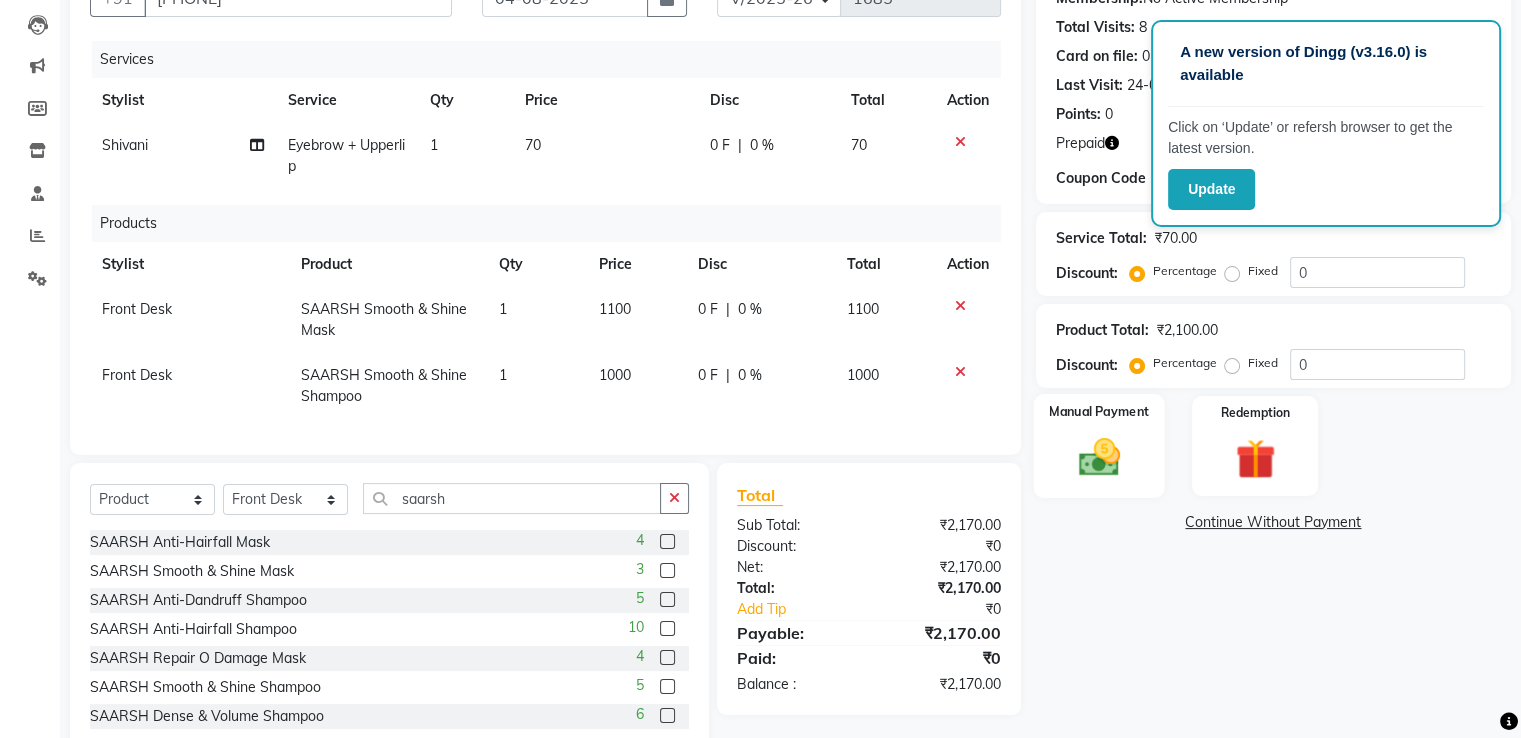 click 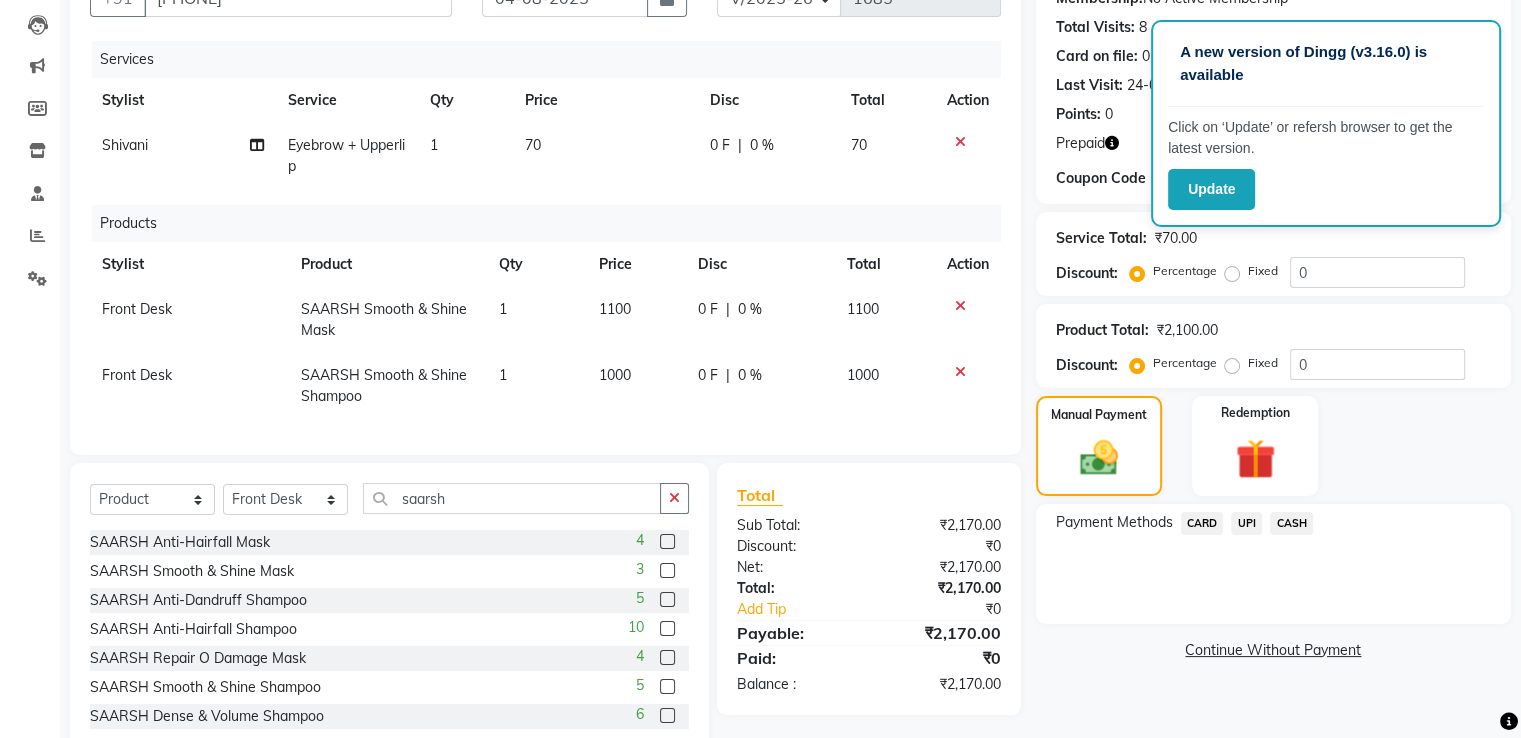click on "CASH" 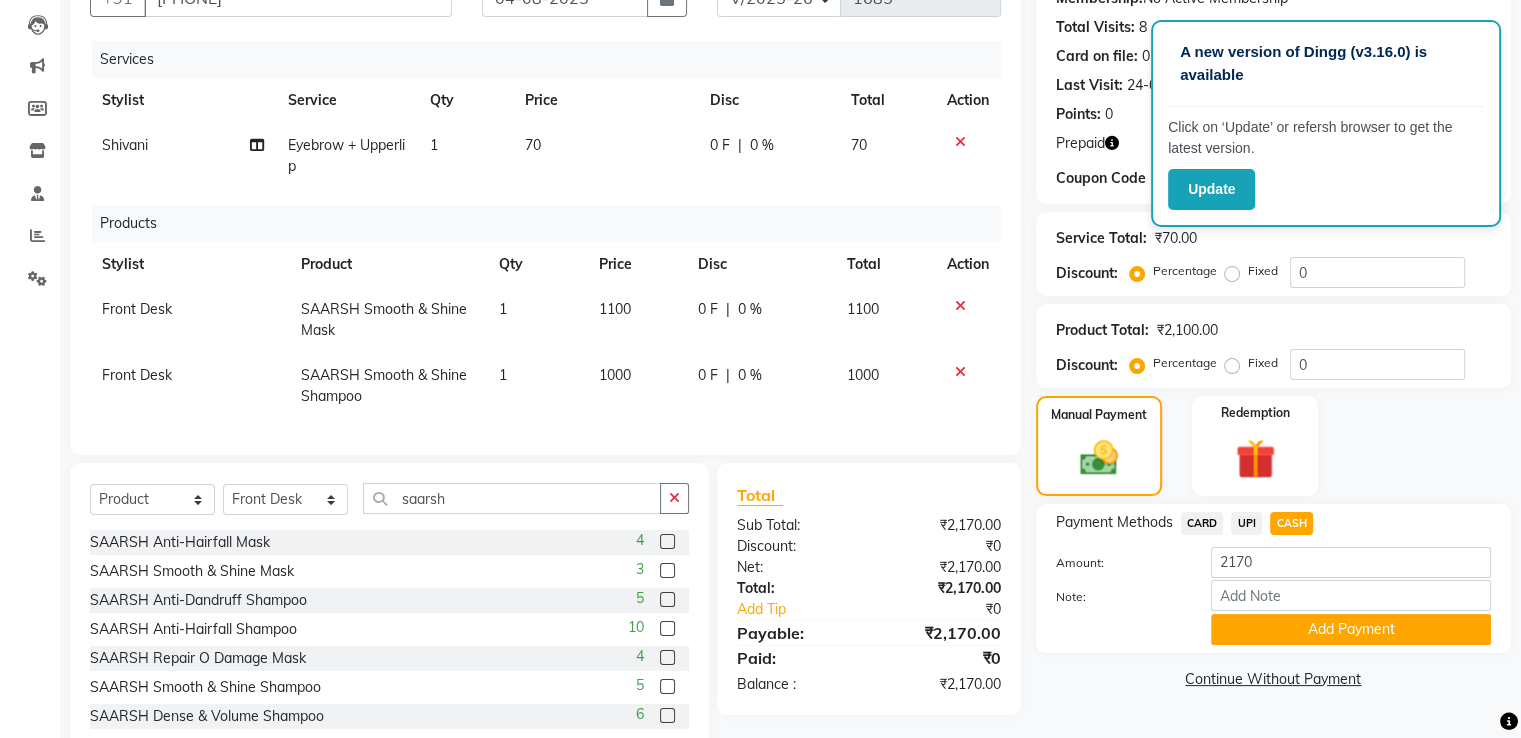 scroll, scrollTop: 273, scrollLeft: 0, axis: vertical 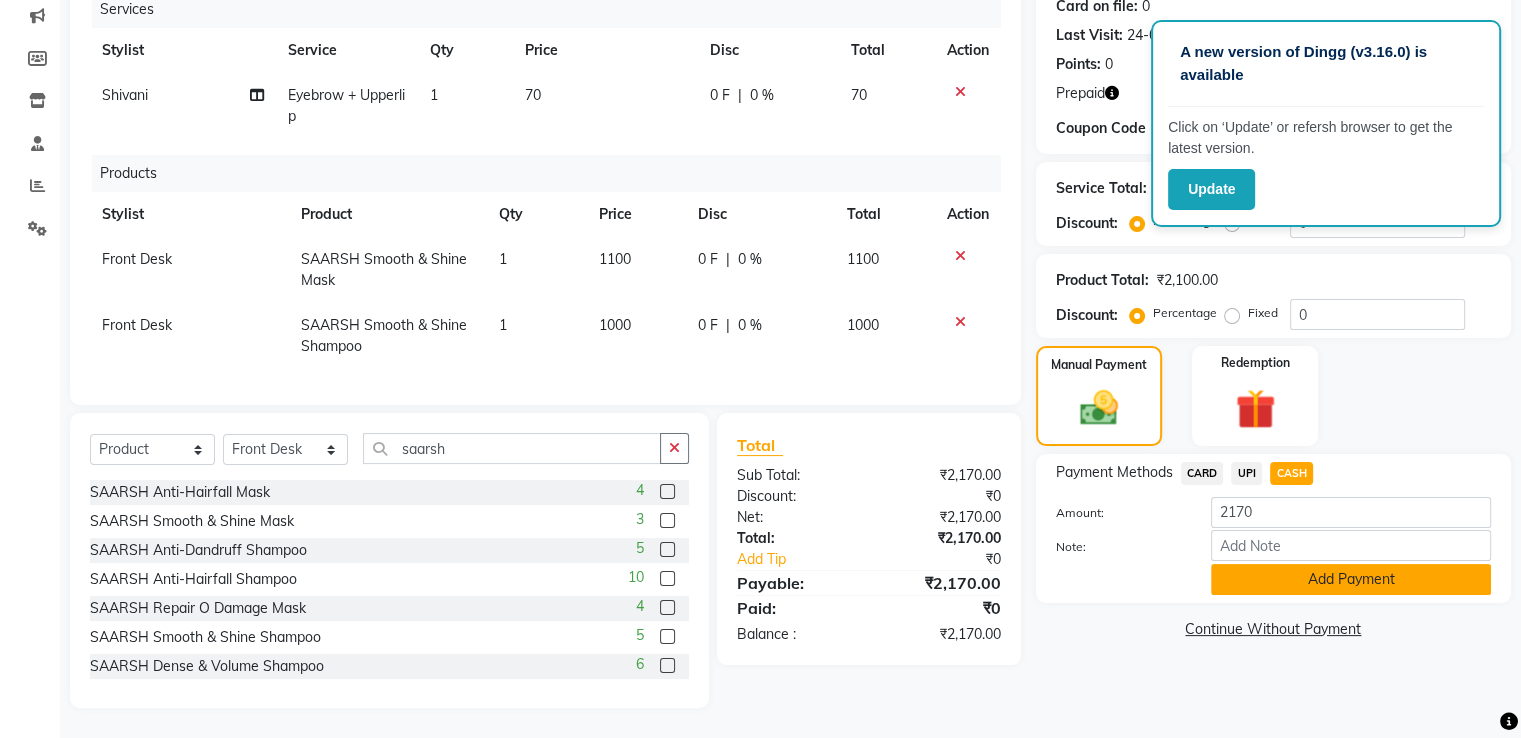click on "Add Payment" 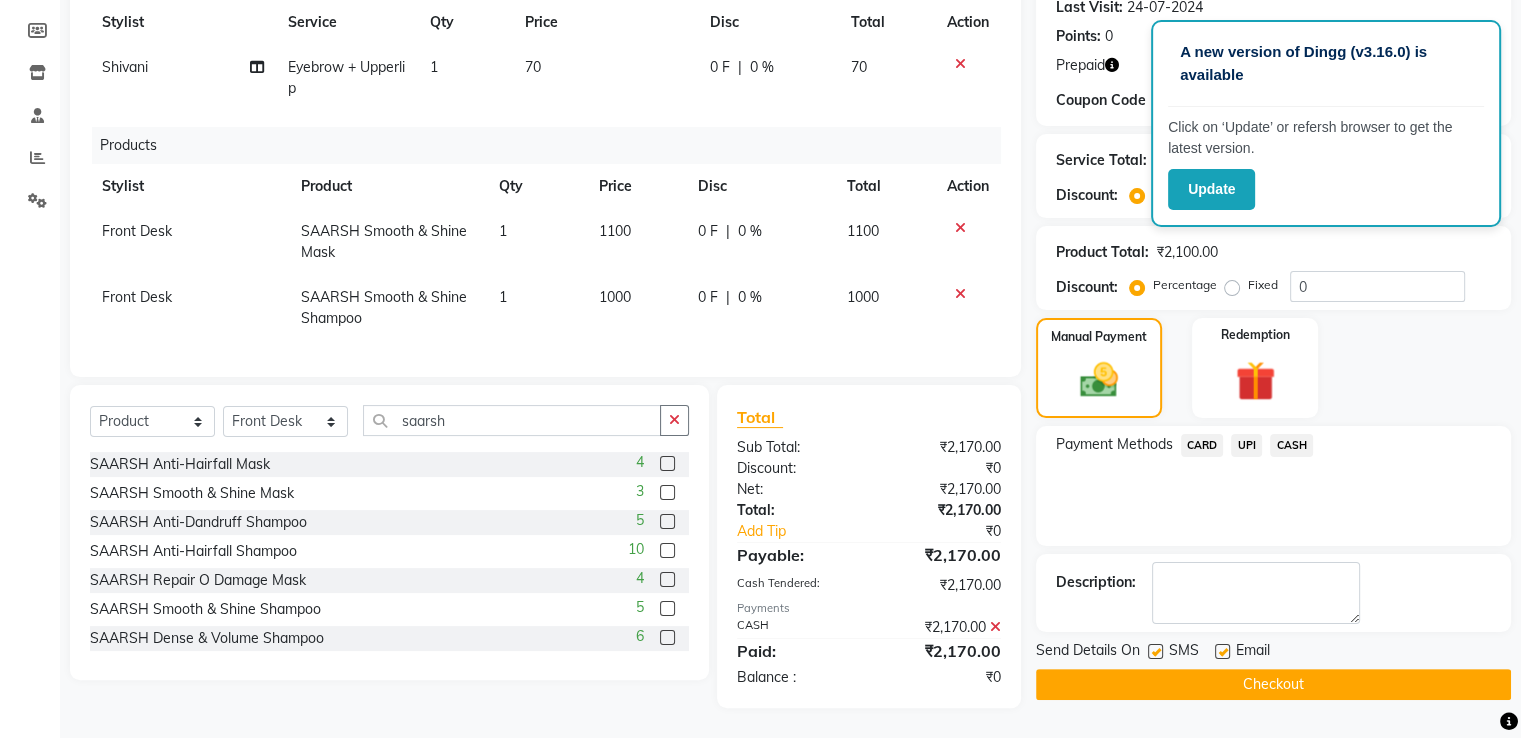 scroll, scrollTop: 300, scrollLeft: 0, axis: vertical 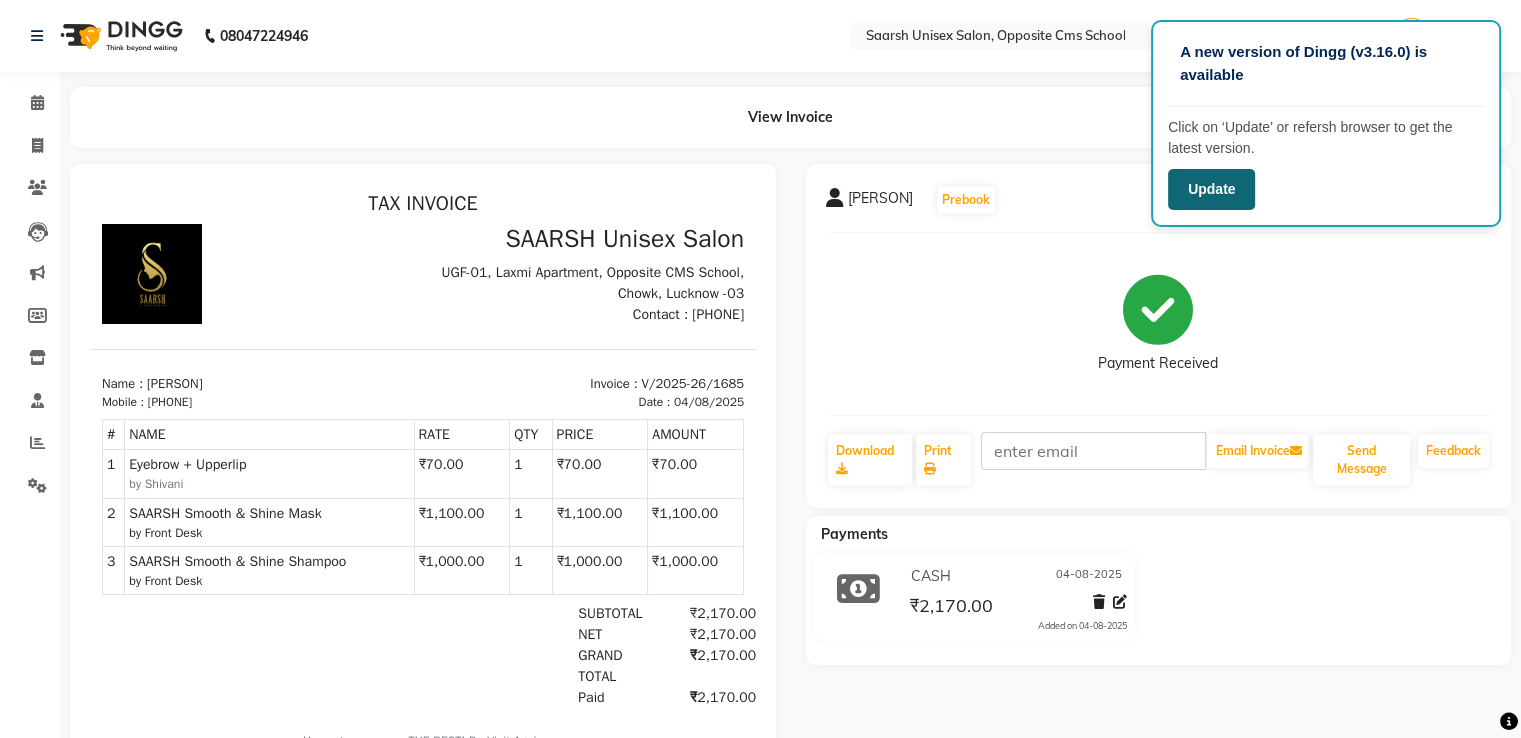 click on "Update" 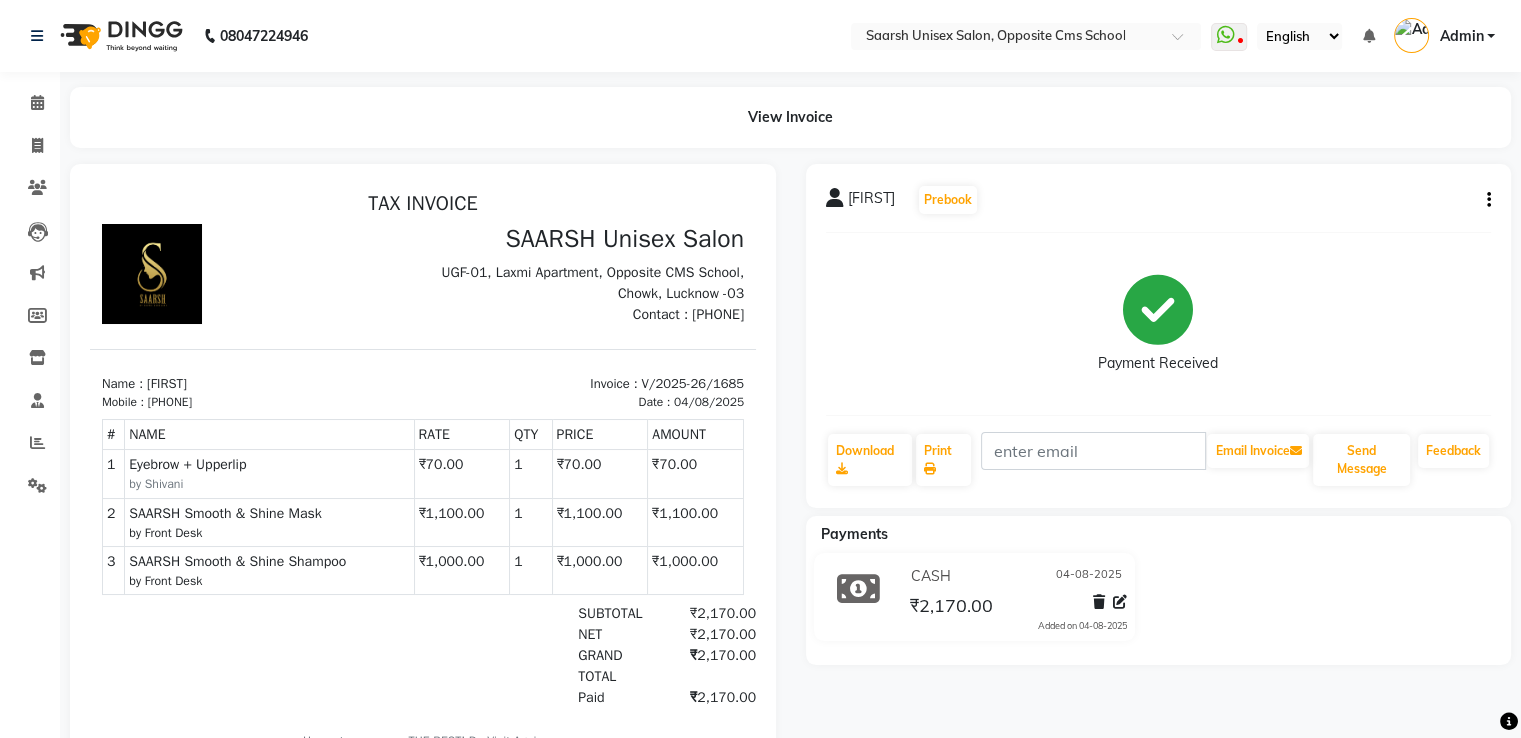 scroll, scrollTop: 0, scrollLeft: 0, axis: both 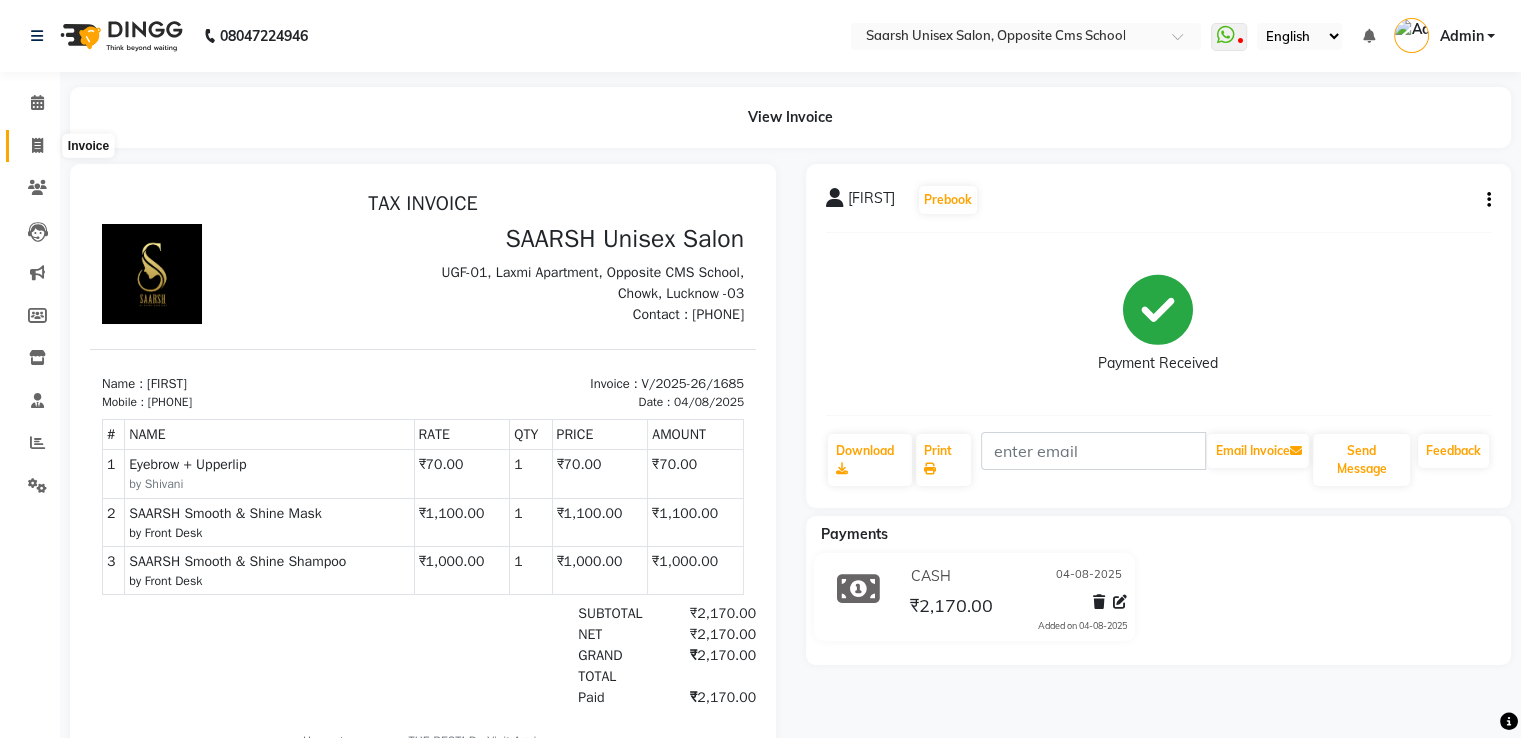 click 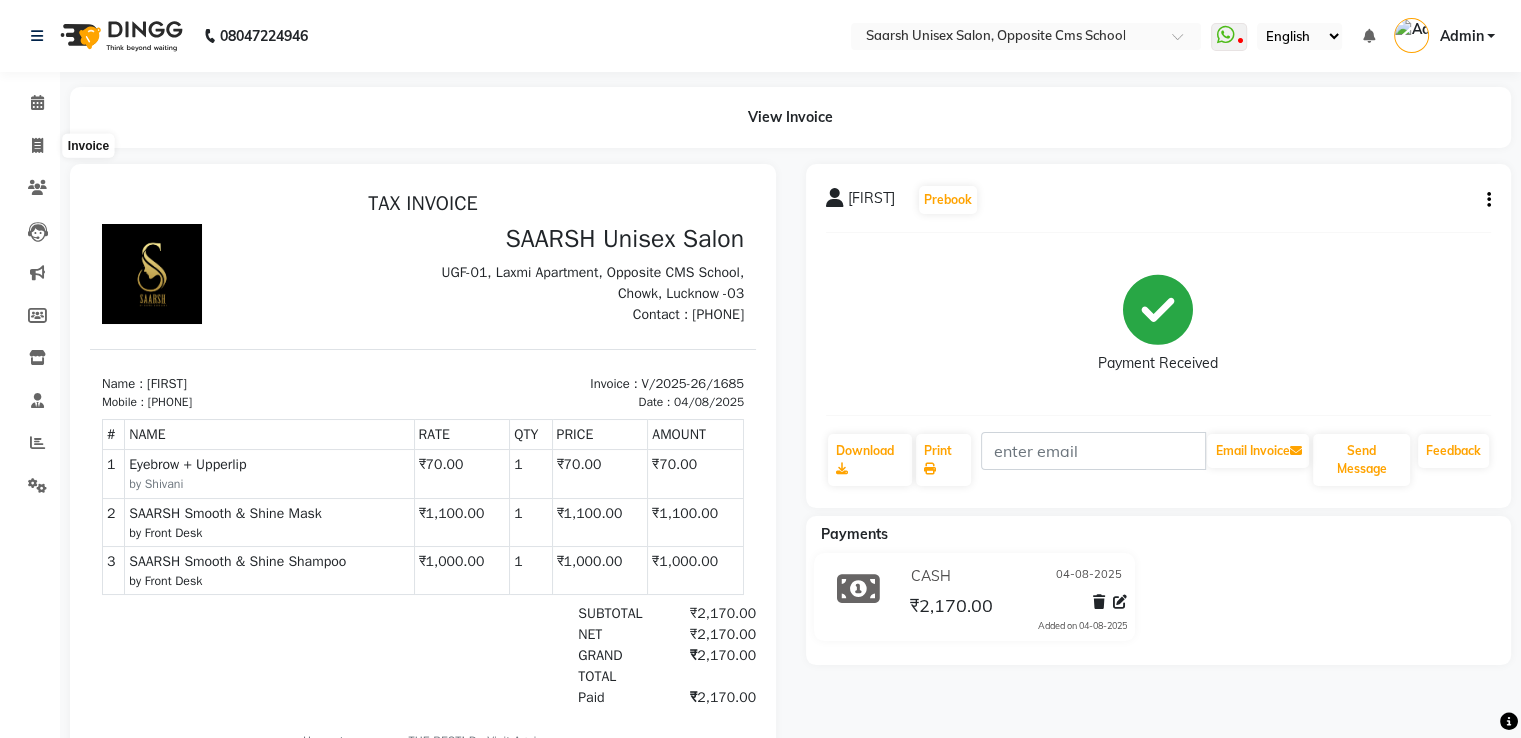 select on "3962" 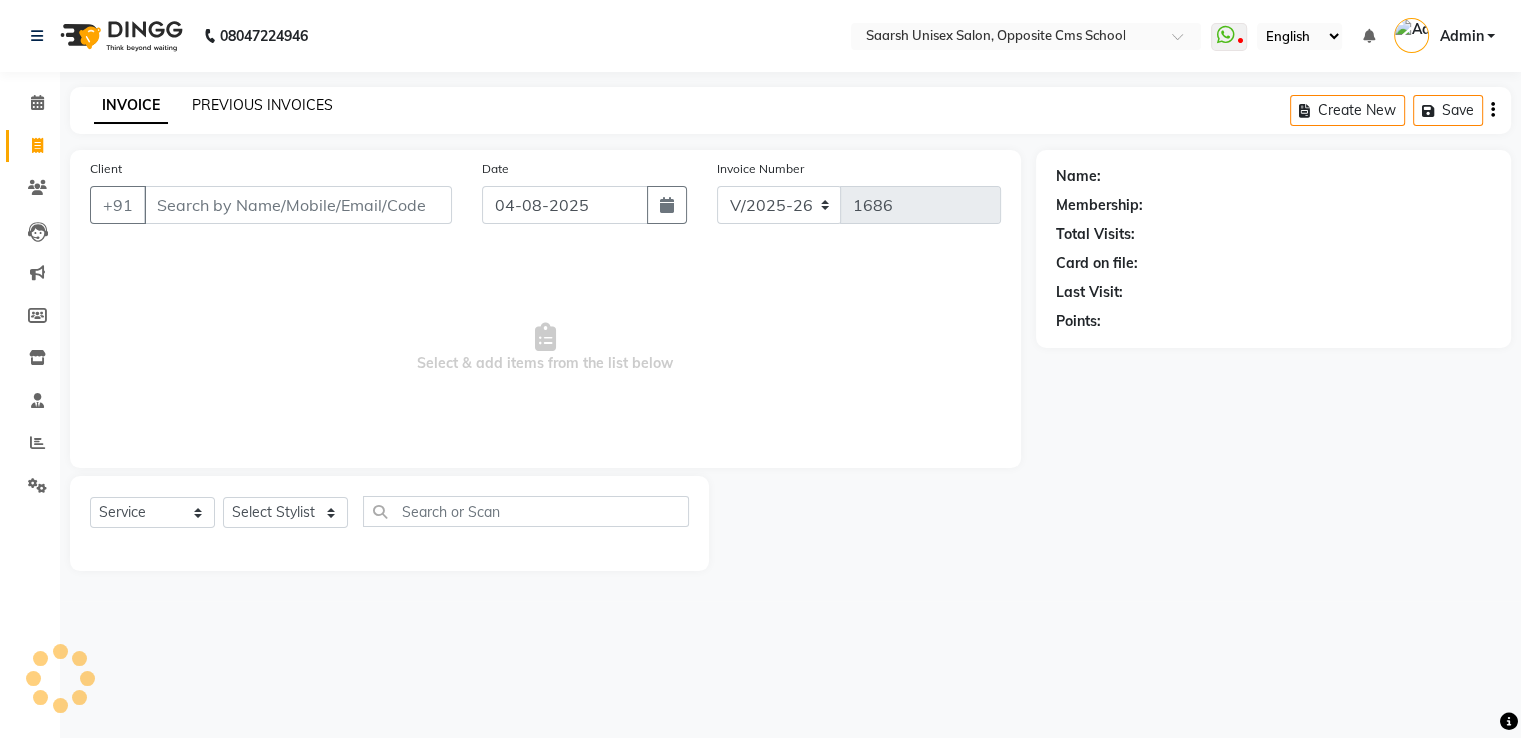 scroll, scrollTop: 0, scrollLeft: 0, axis: both 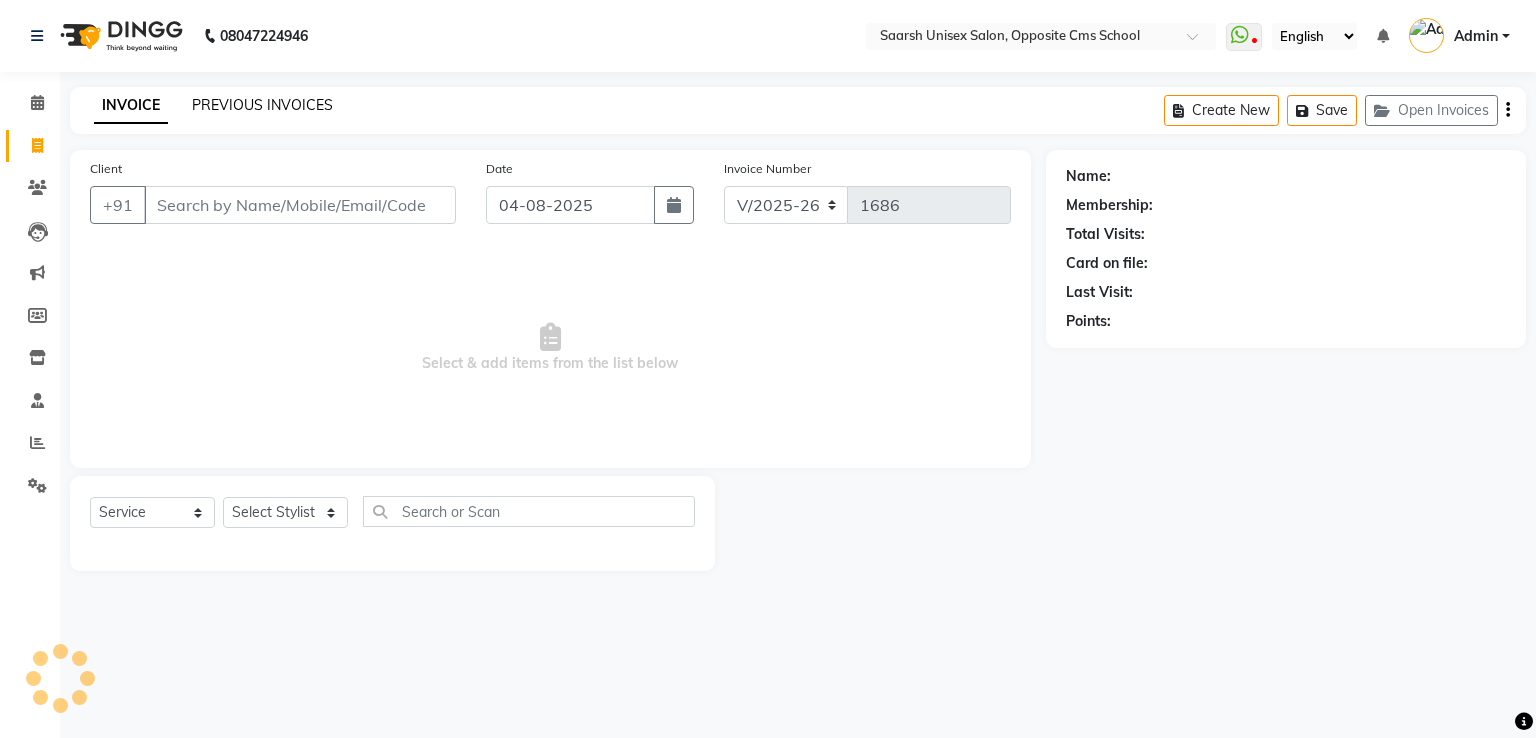 click on "PREVIOUS INVOICES" 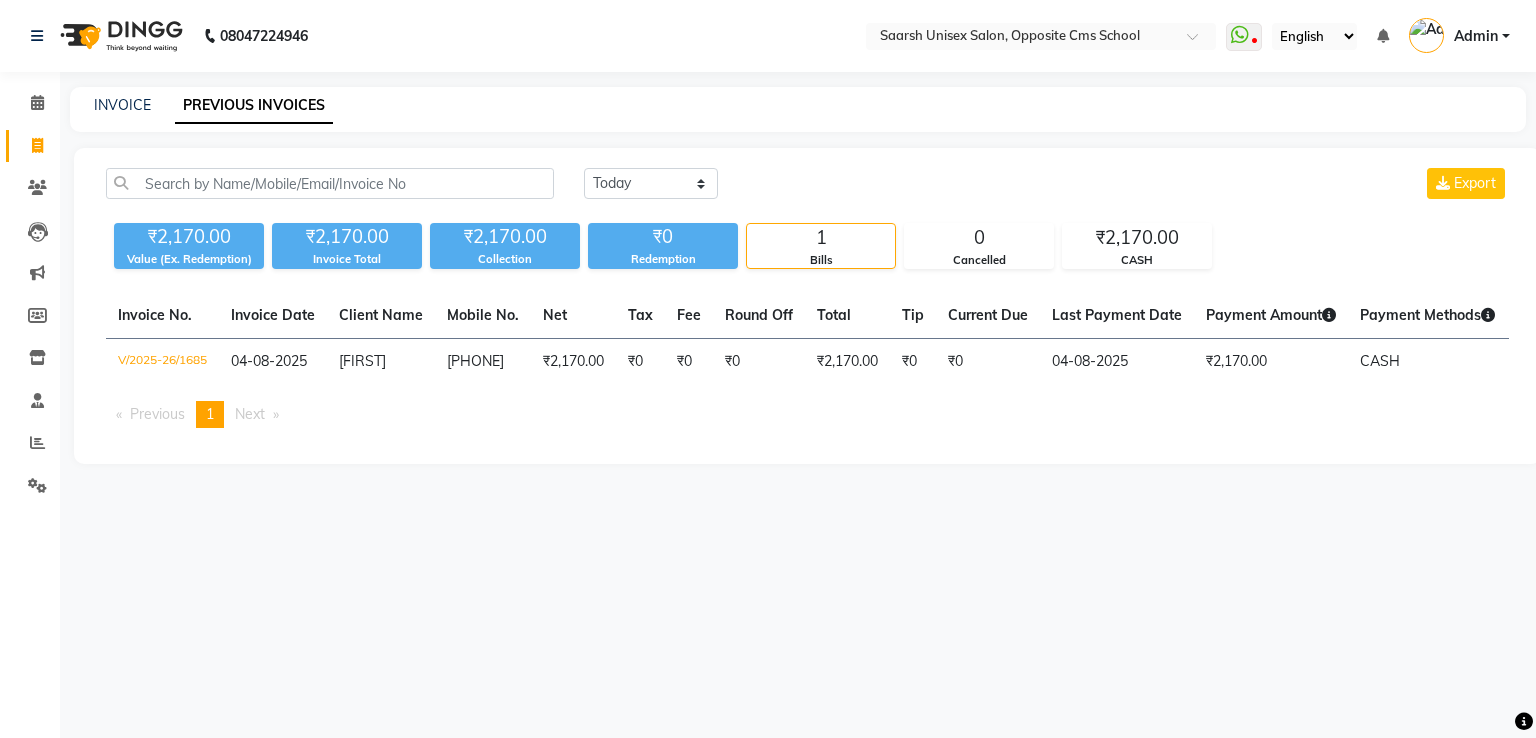 click on "INVOICE" 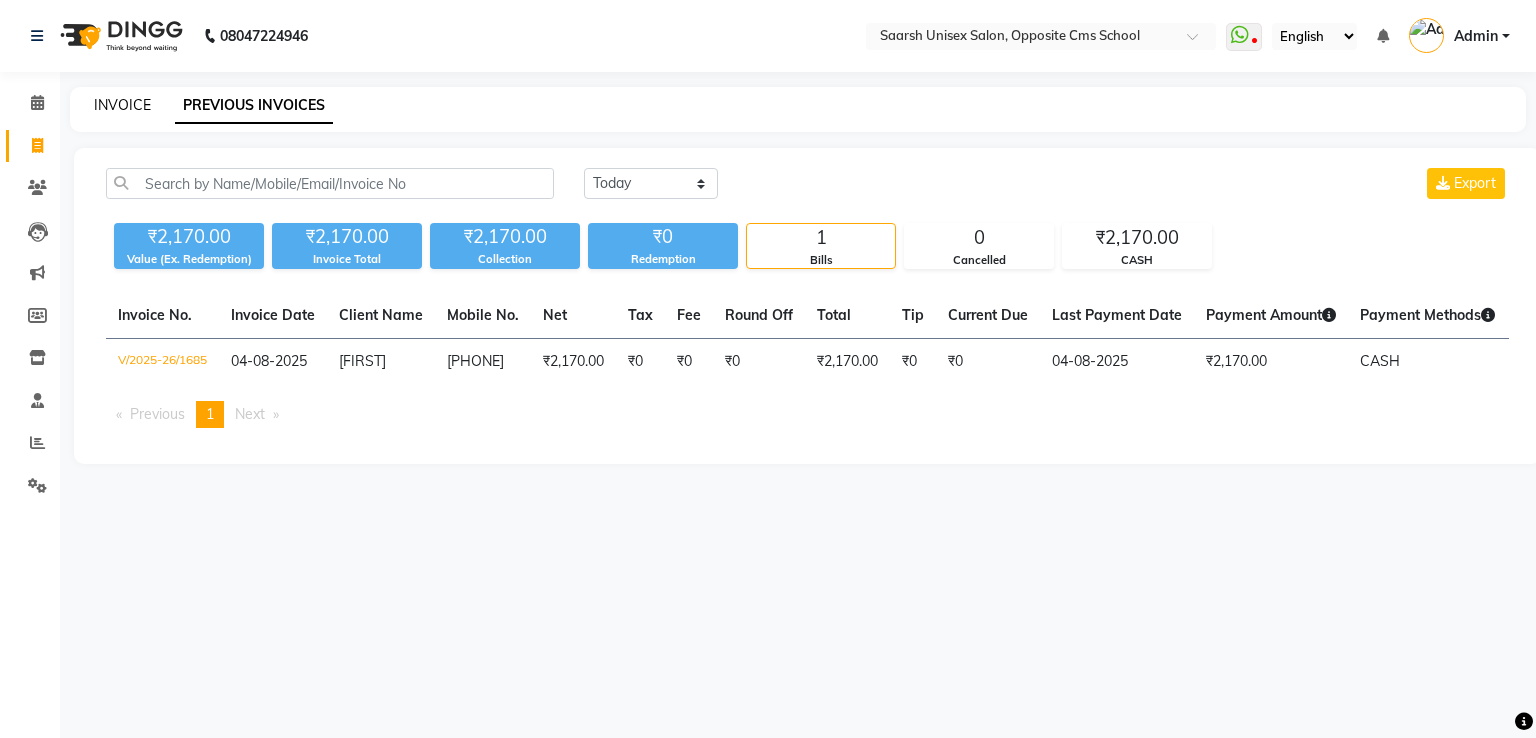 click on "INVOICE" 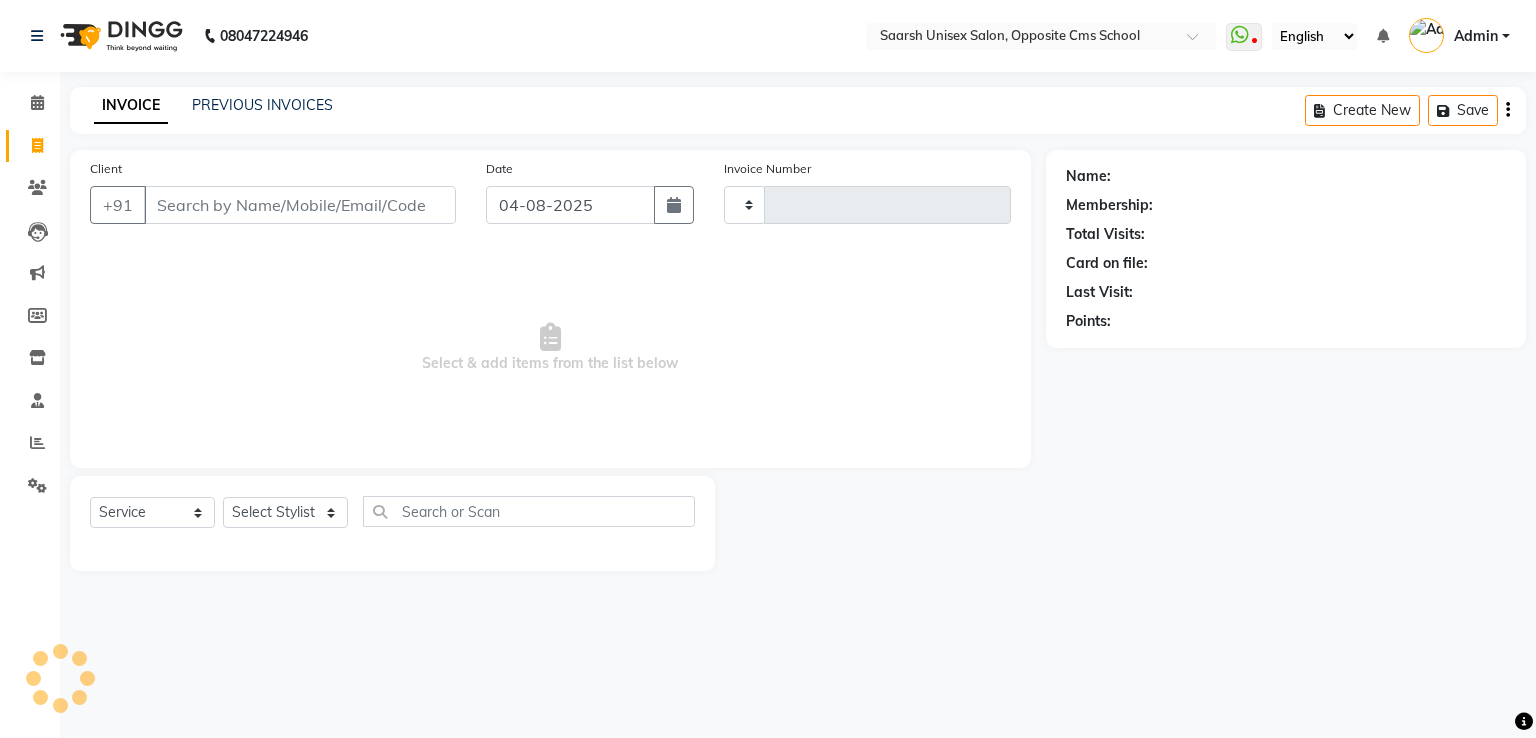 type on "1686" 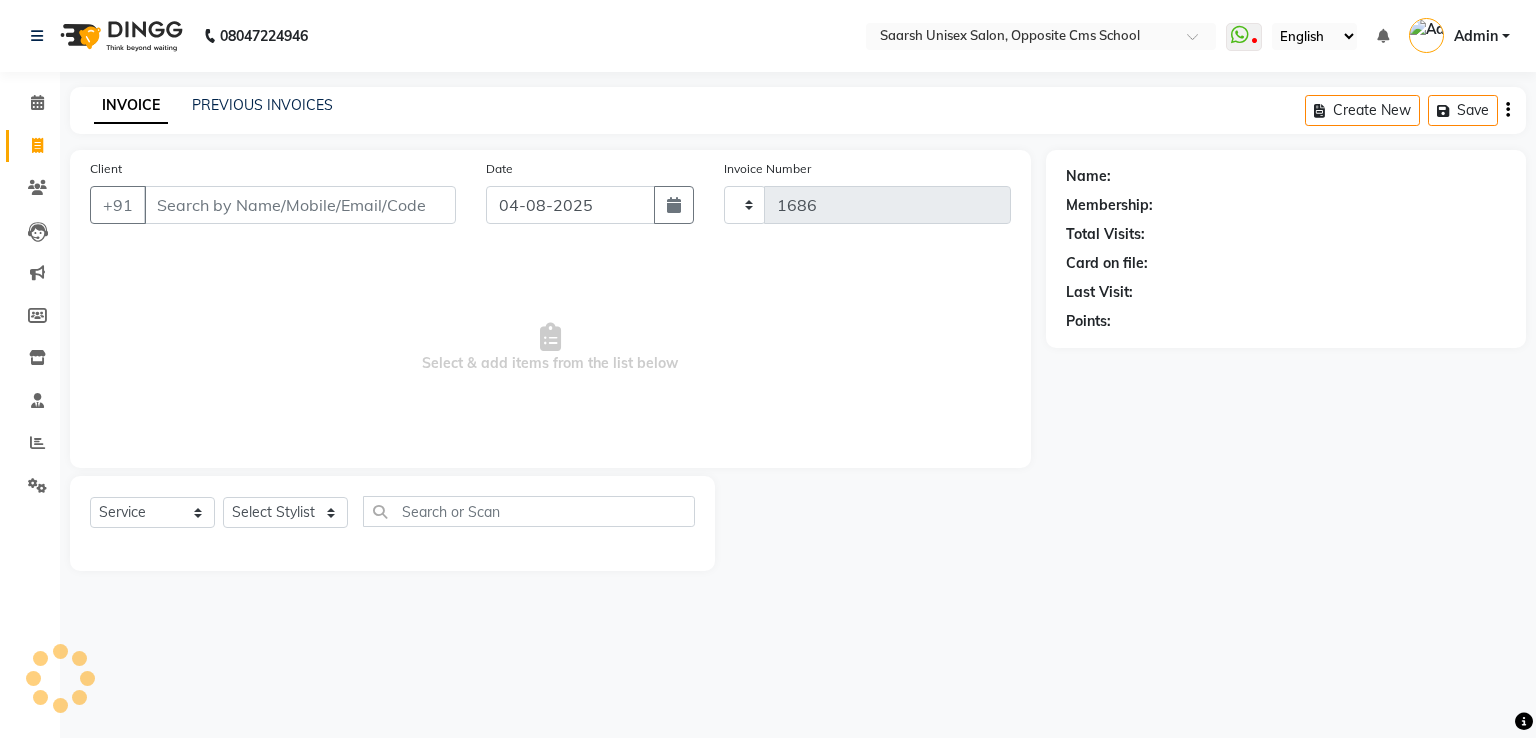 select on "3962" 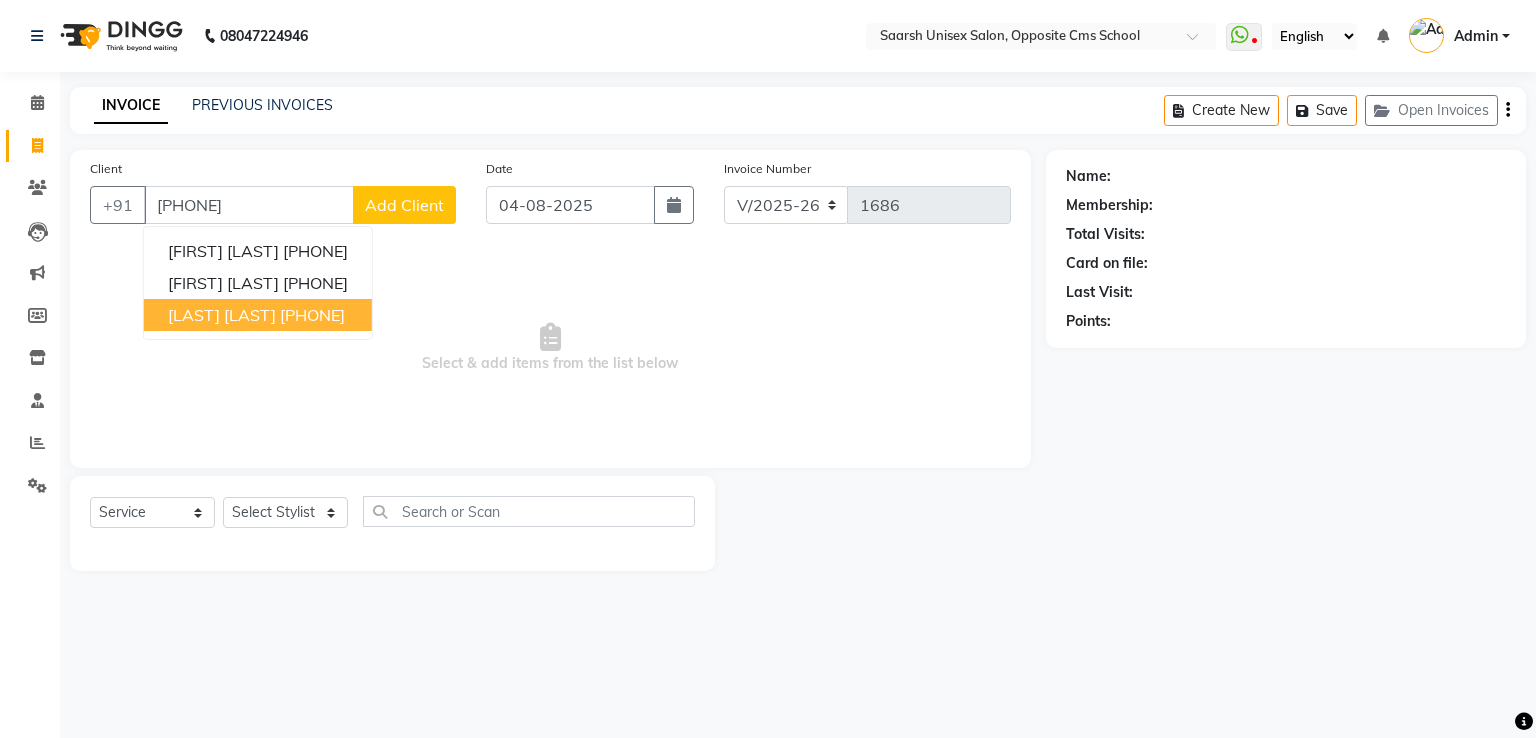 type on "8840176567" 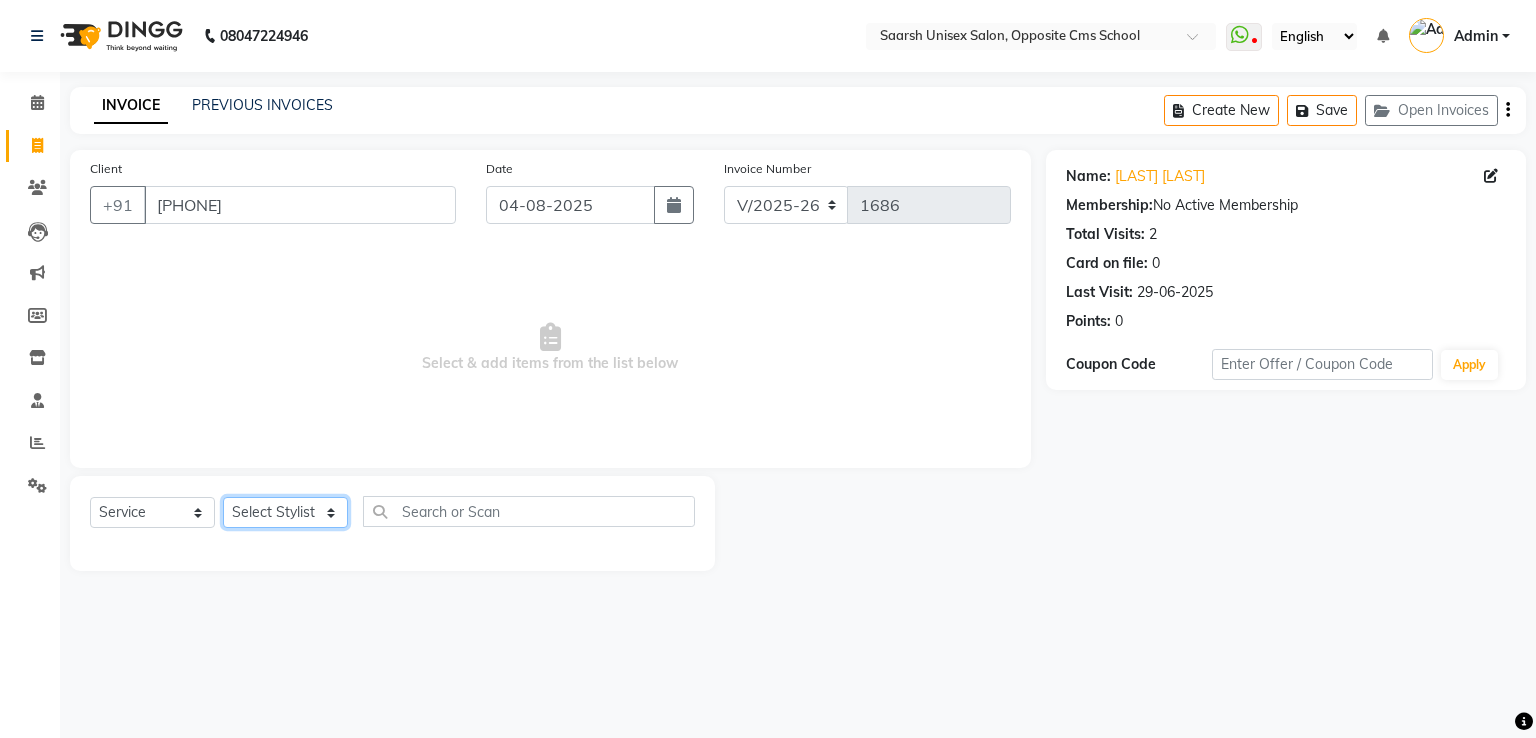 click on "Select Stylist Bablu Dinesh Pal Front Desk Rehan Sadhna Sapna Shams Shivani Shivi Utkarsh Saraswat" 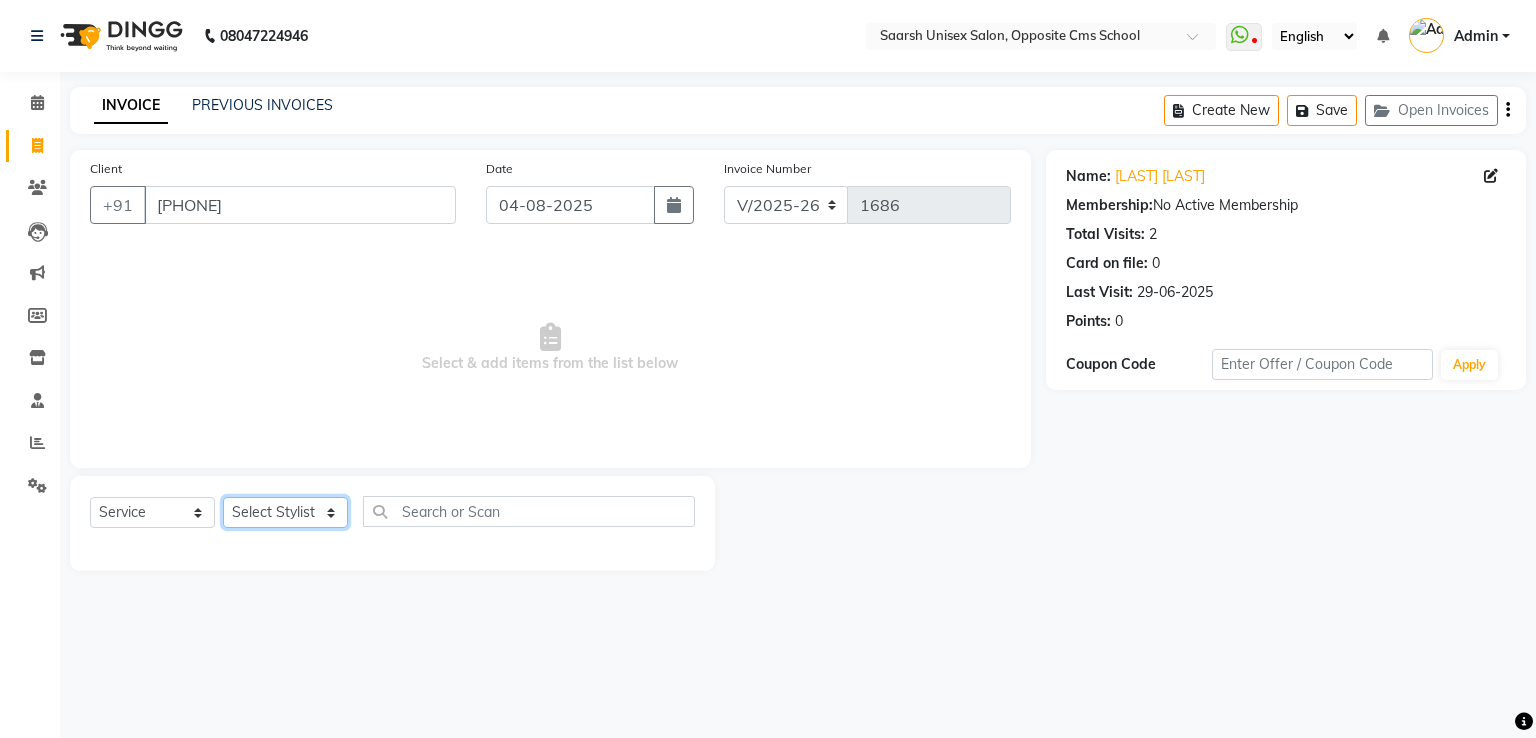 select on "20641" 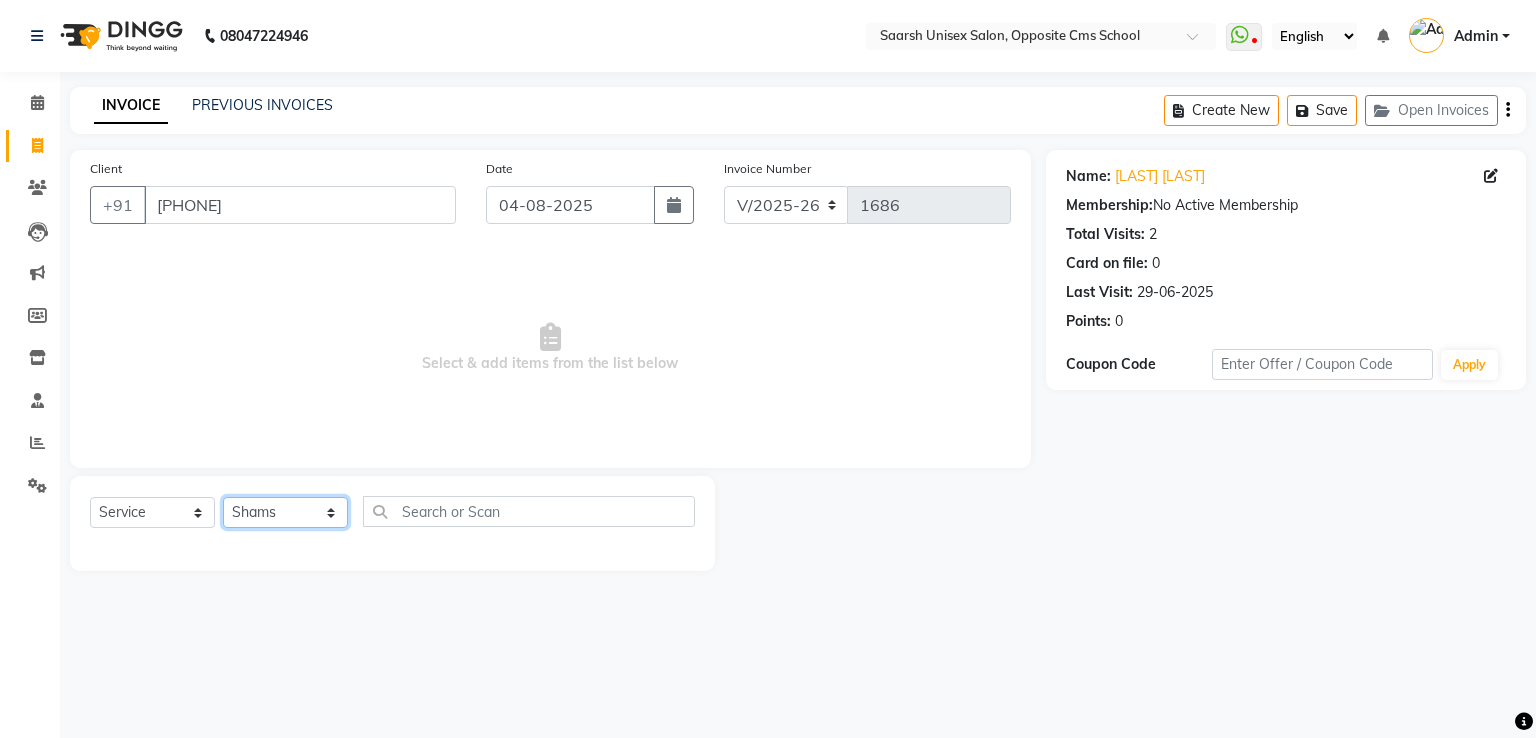 click on "Select Stylist Bablu Dinesh Pal Front Desk Rehan Sadhna Sapna Shams Shivani Shivi Utkarsh Saraswat" 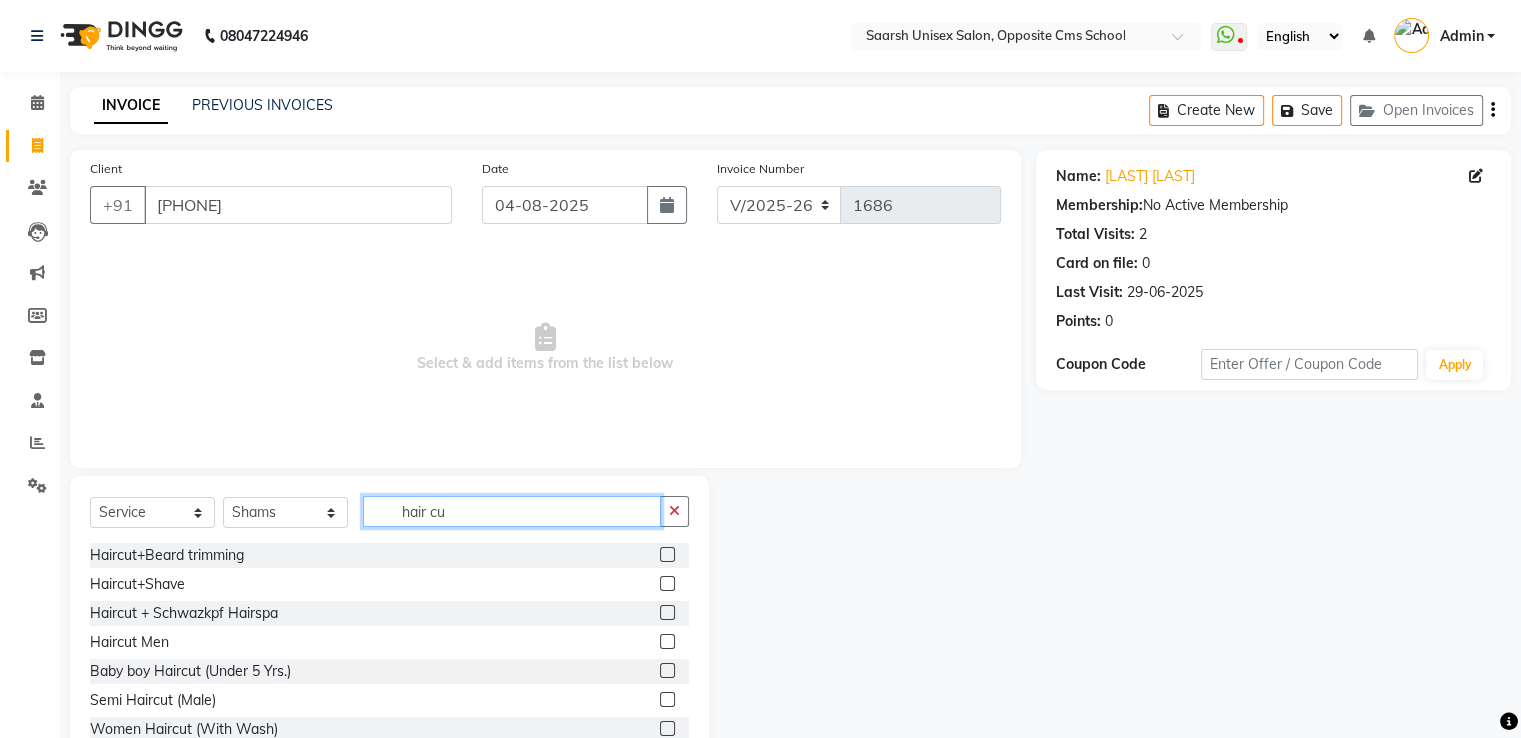 type on "hair cu" 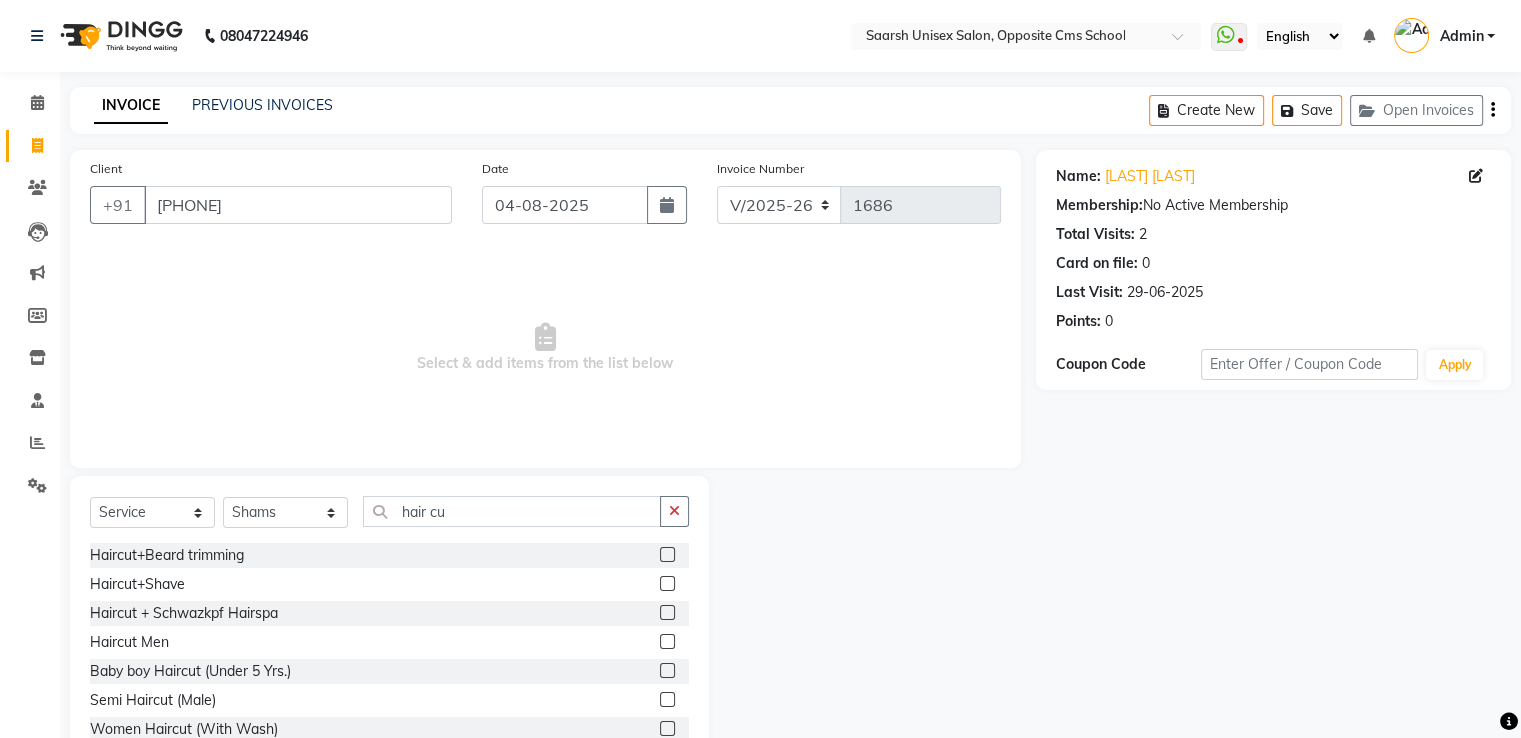 click 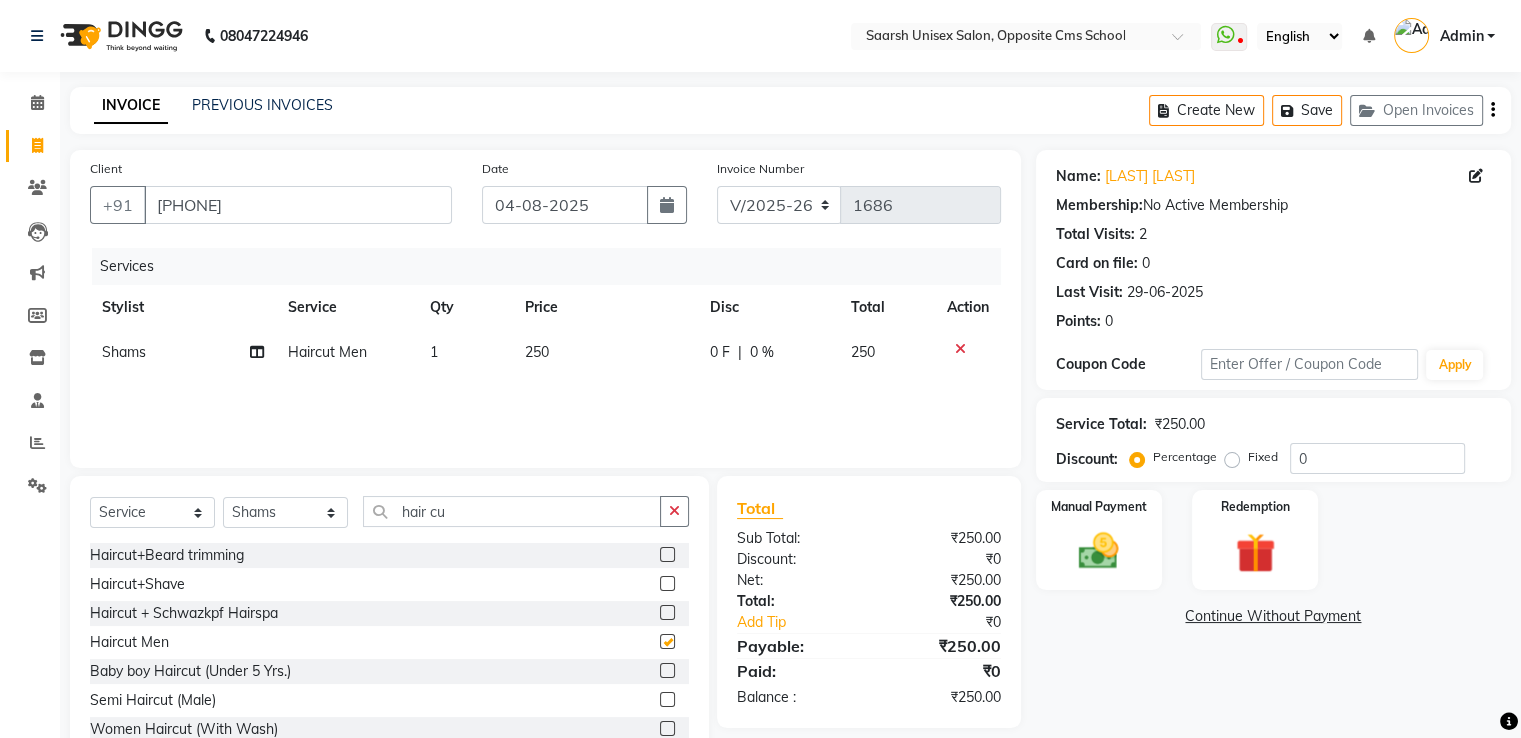 checkbox on "false" 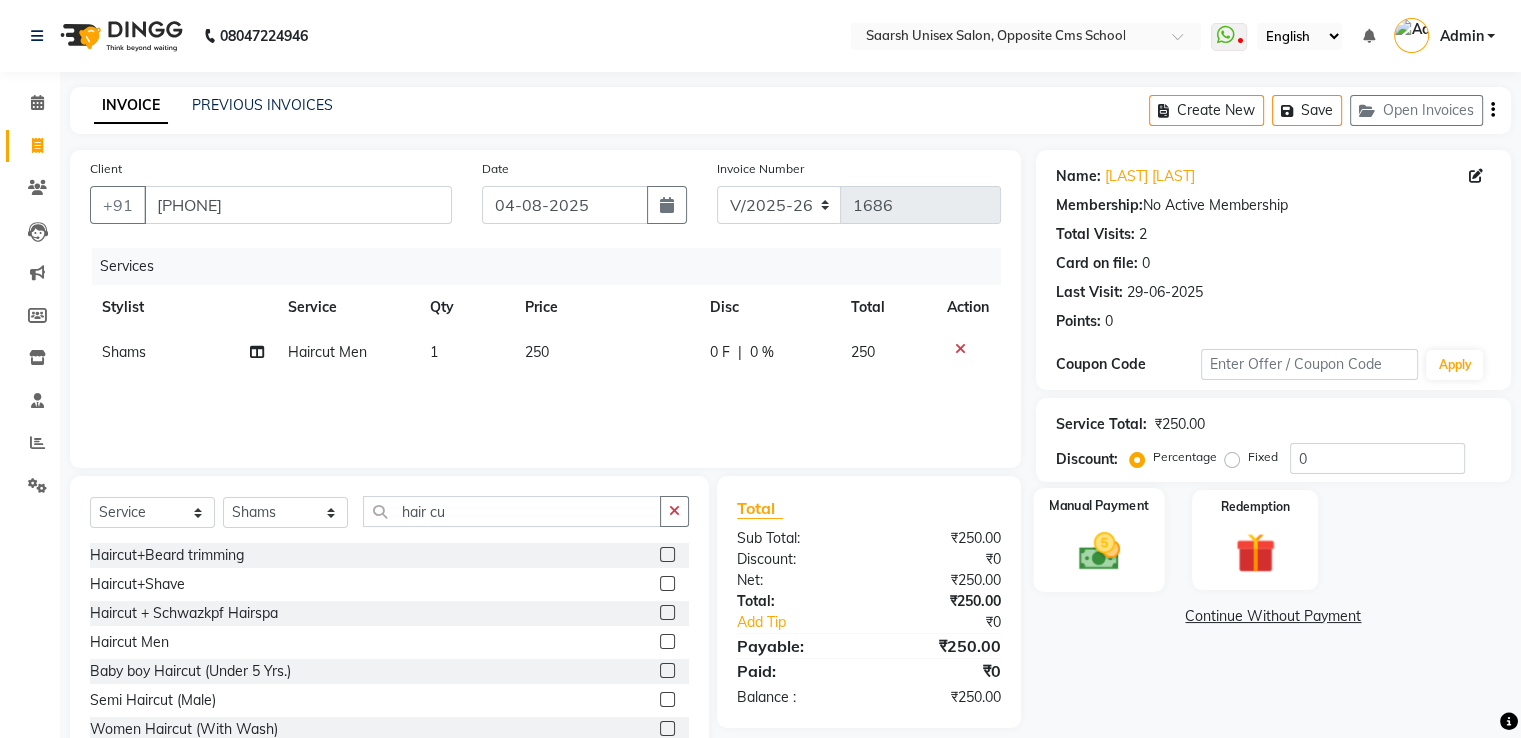 click 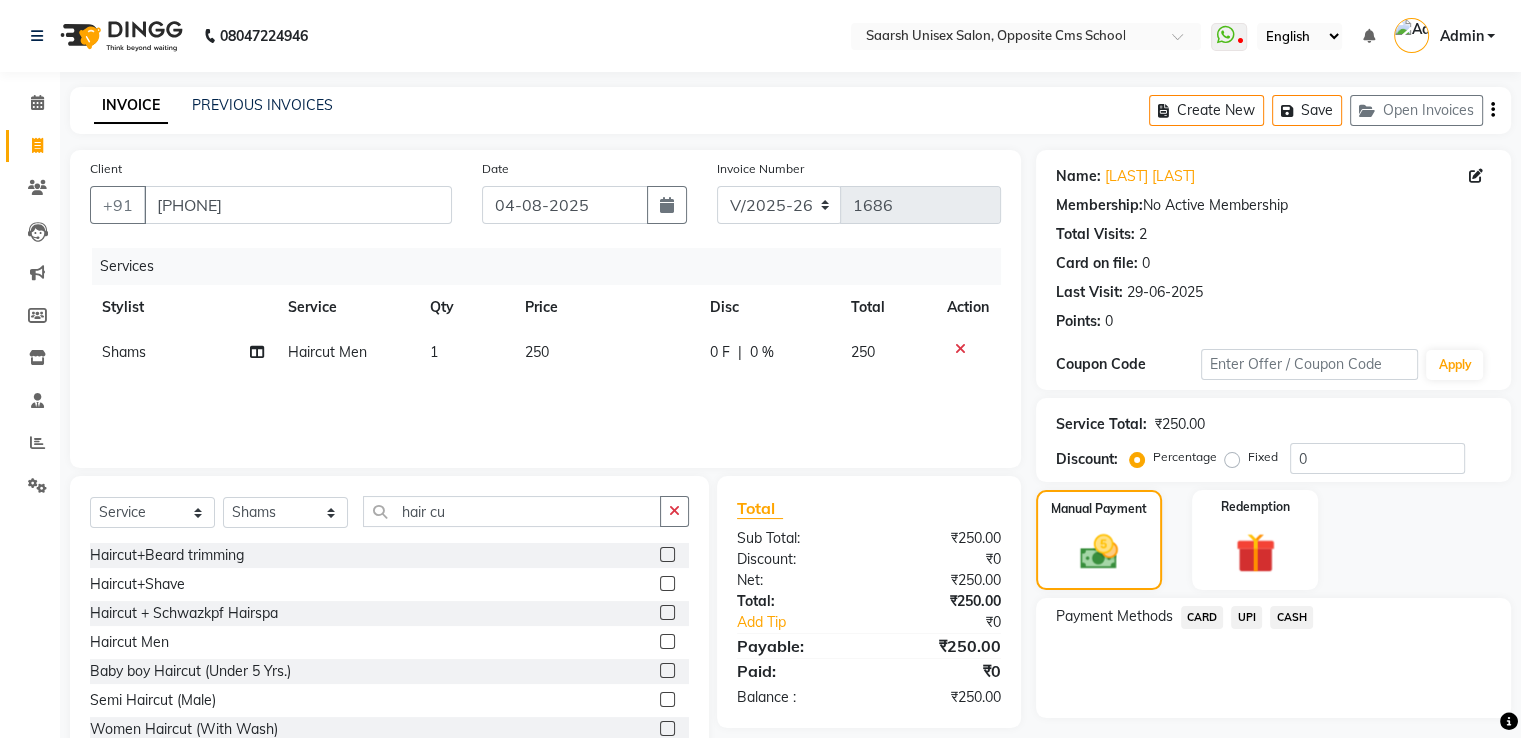 click on "CASH" 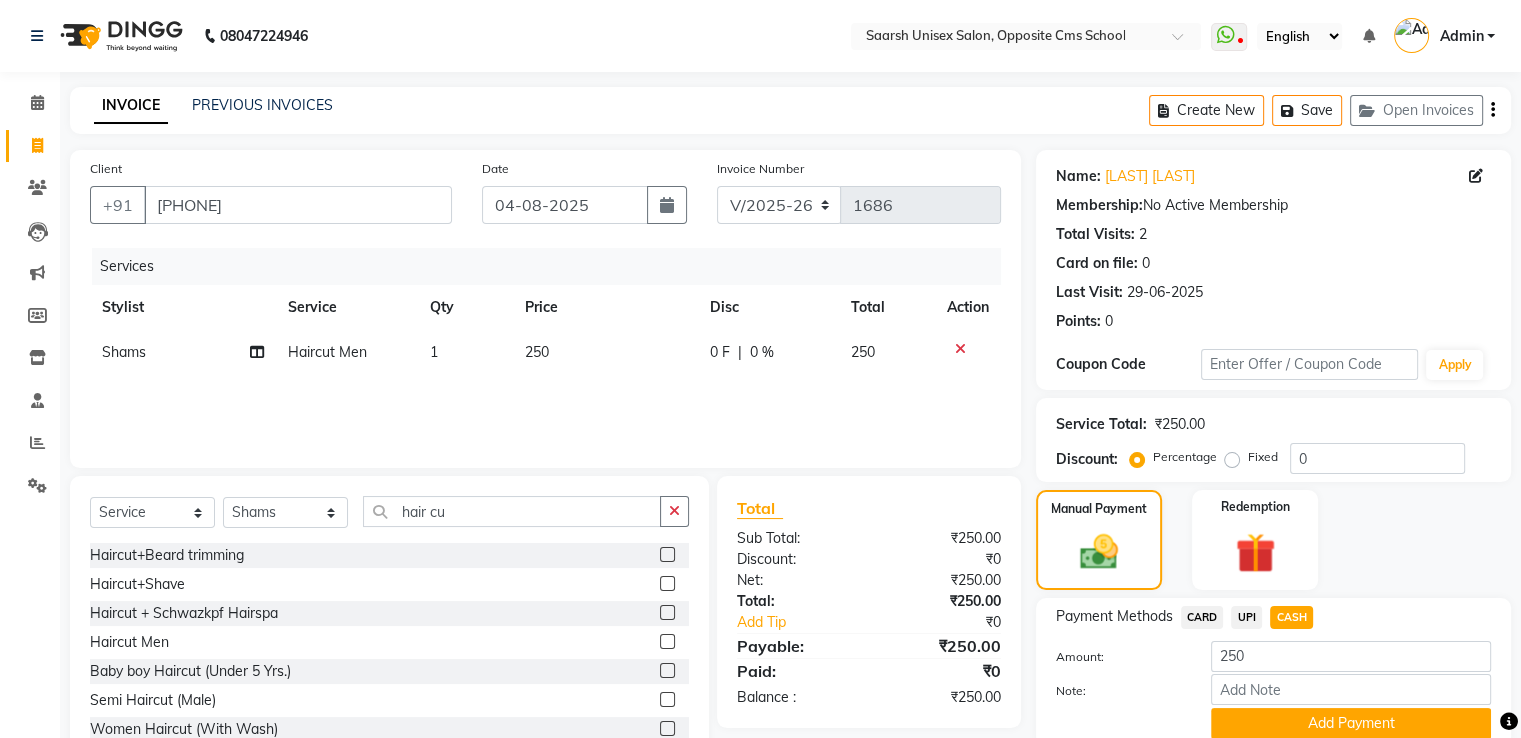scroll, scrollTop: 81, scrollLeft: 0, axis: vertical 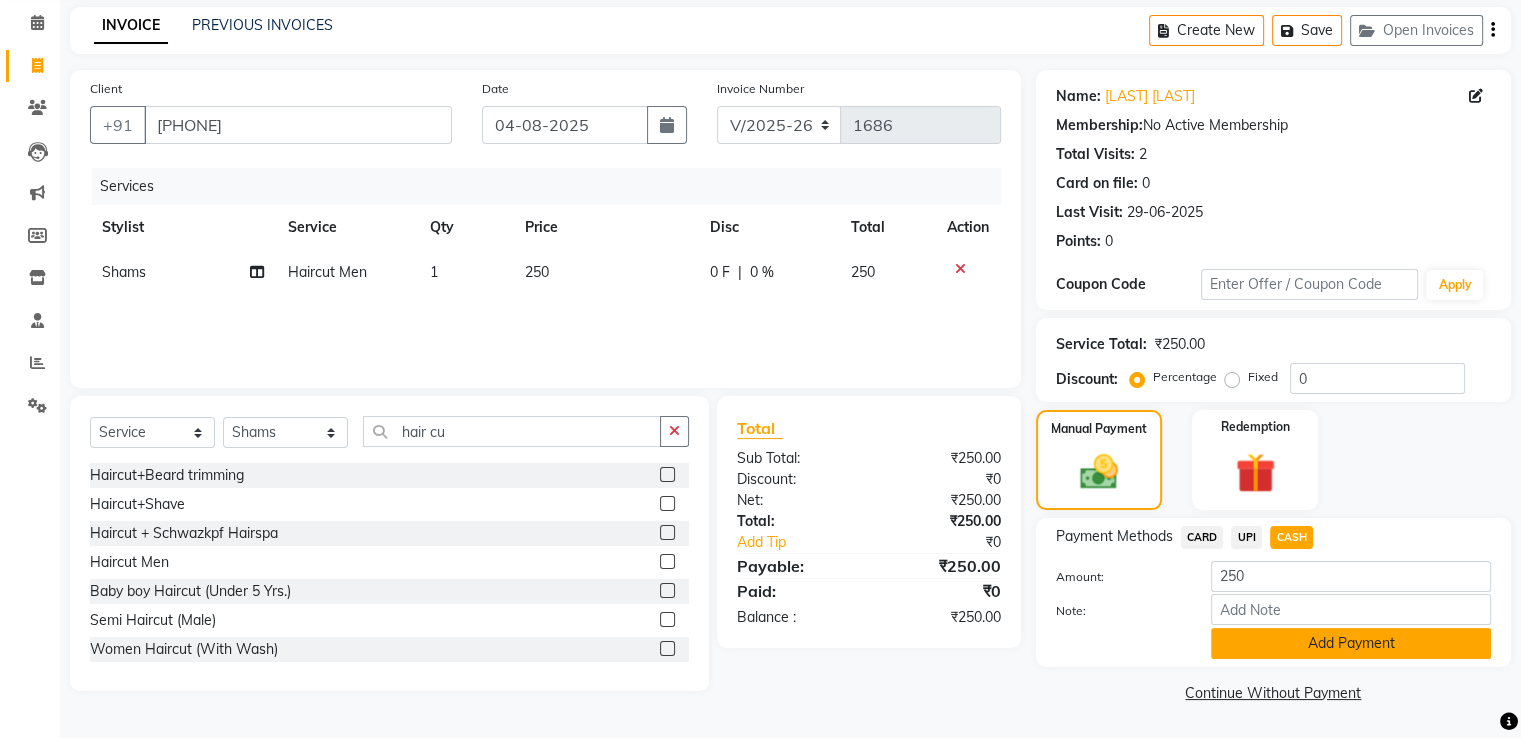 click on "Add Payment" 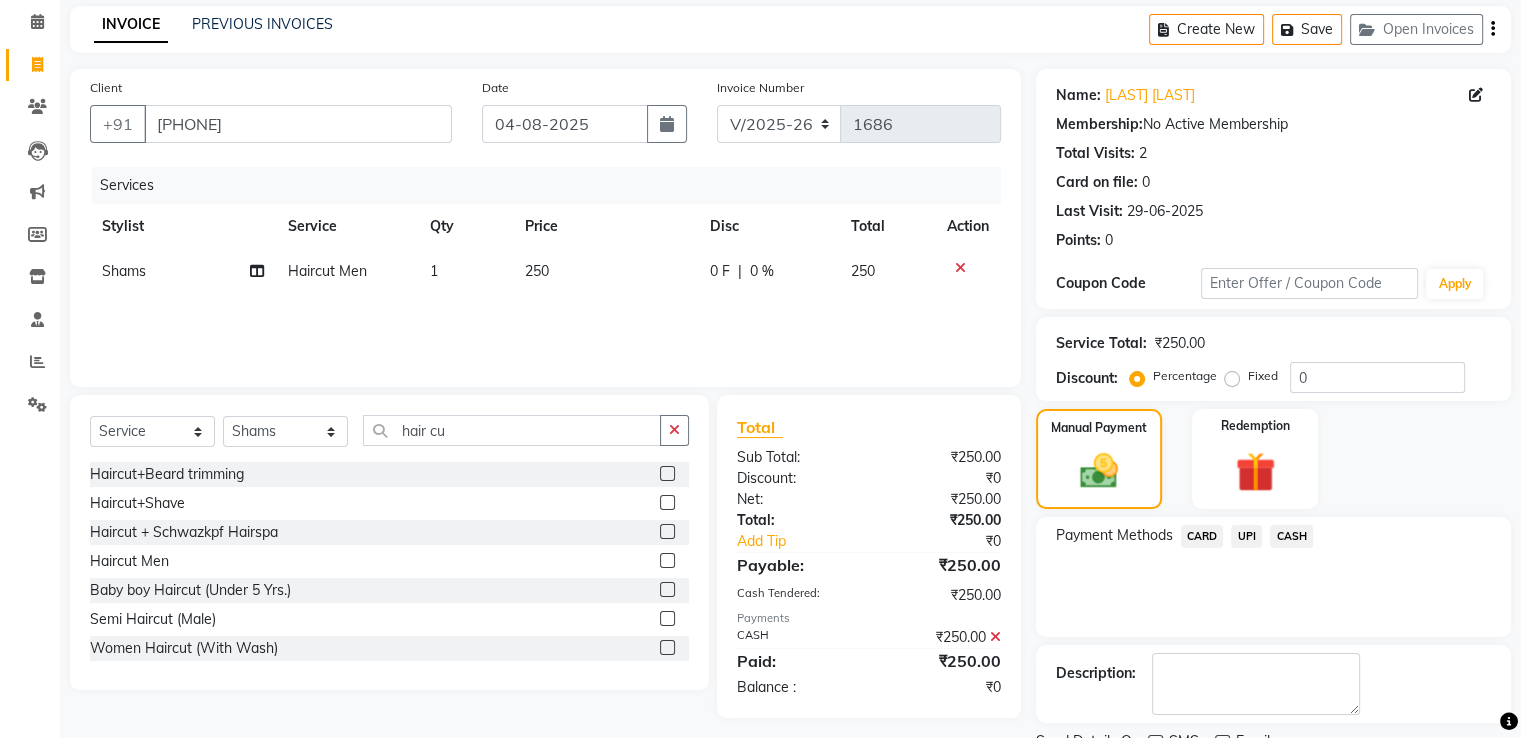scroll, scrollTop: 163, scrollLeft: 0, axis: vertical 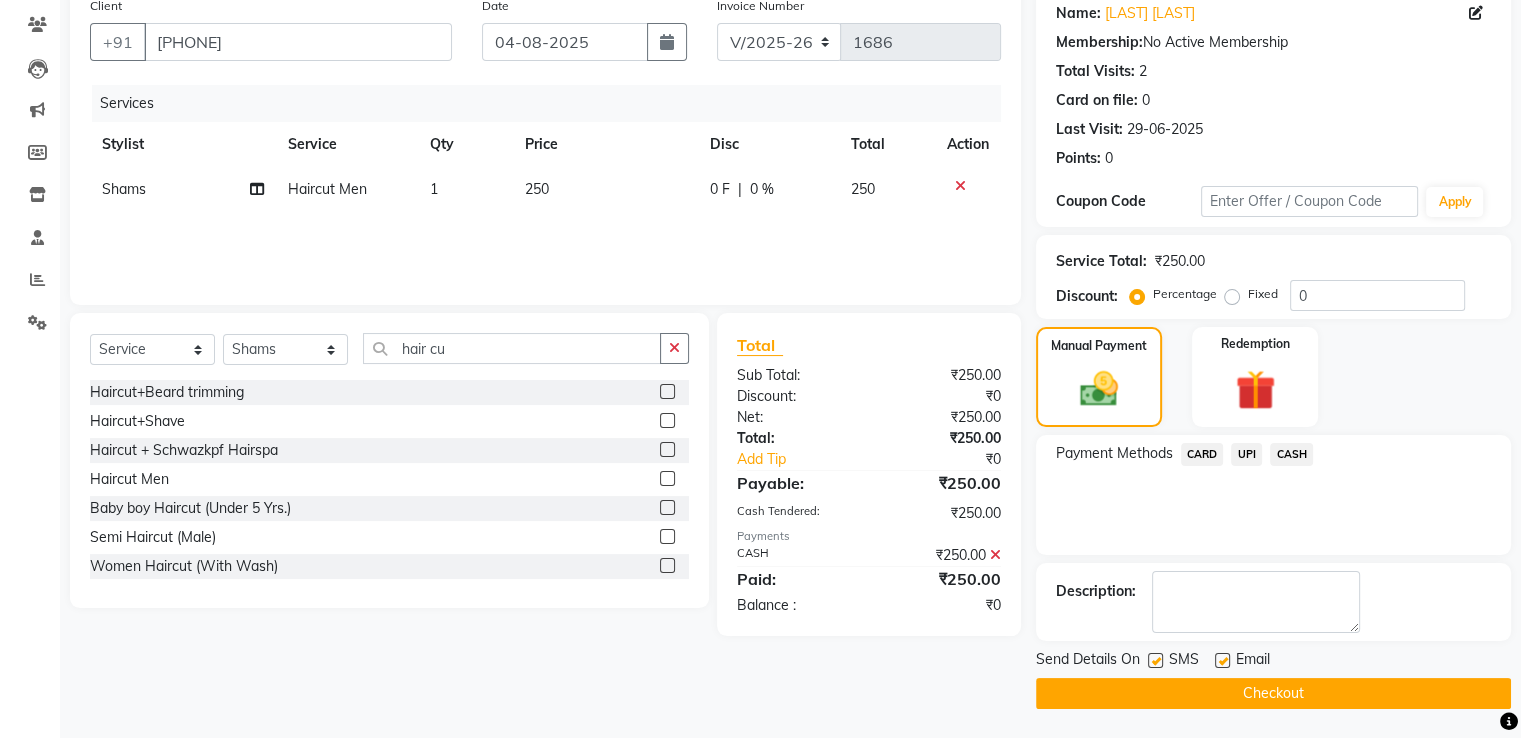 click on "Checkout" 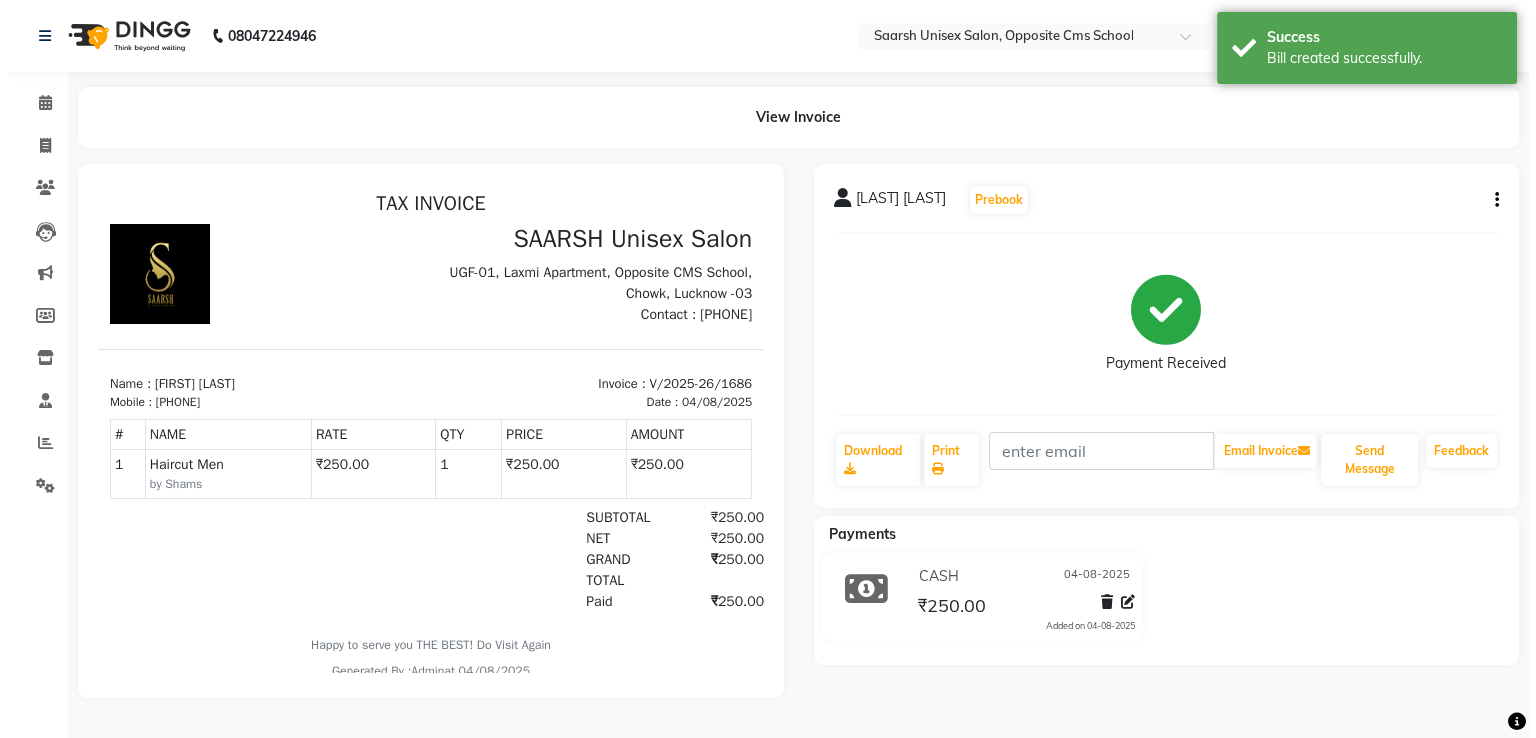 scroll, scrollTop: 0, scrollLeft: 0, axis: both 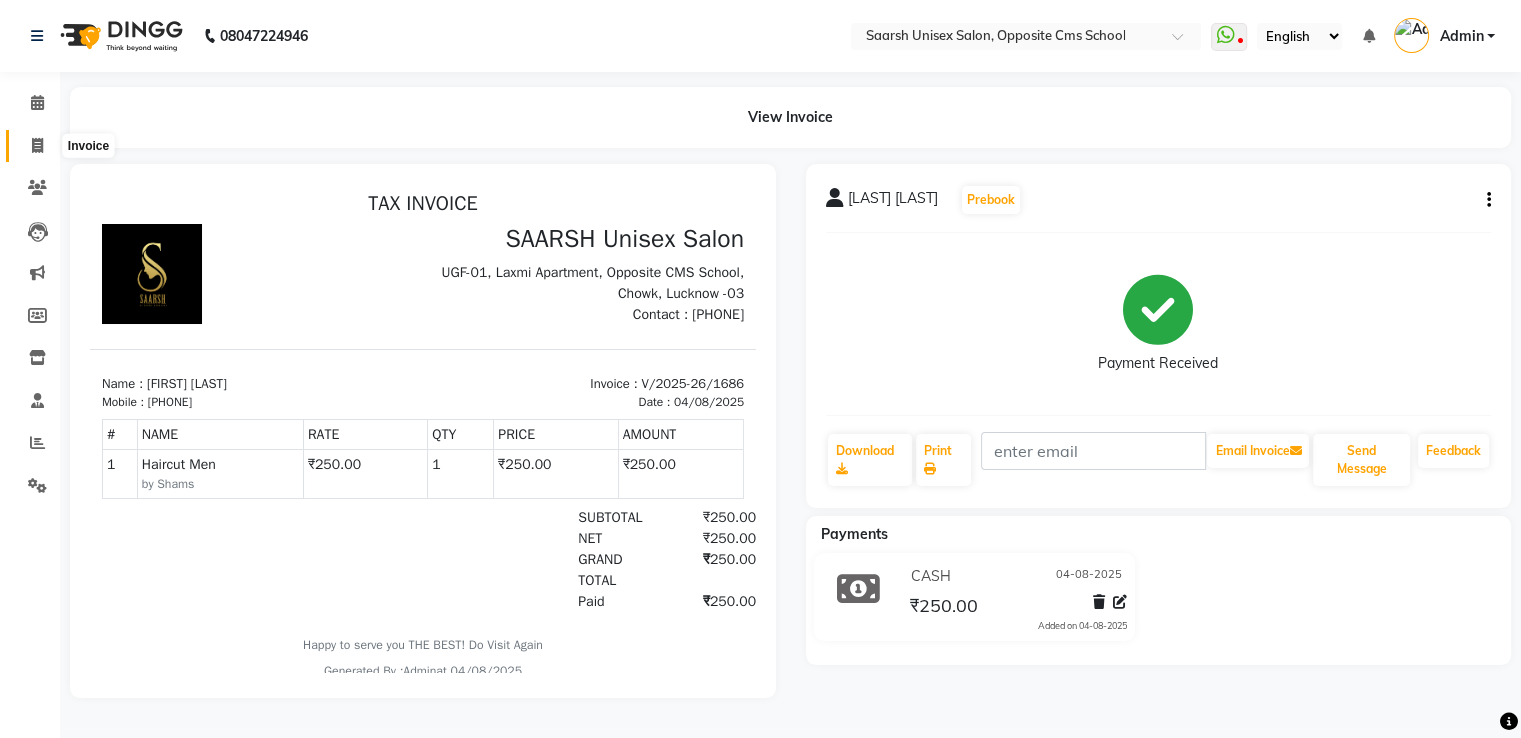 click 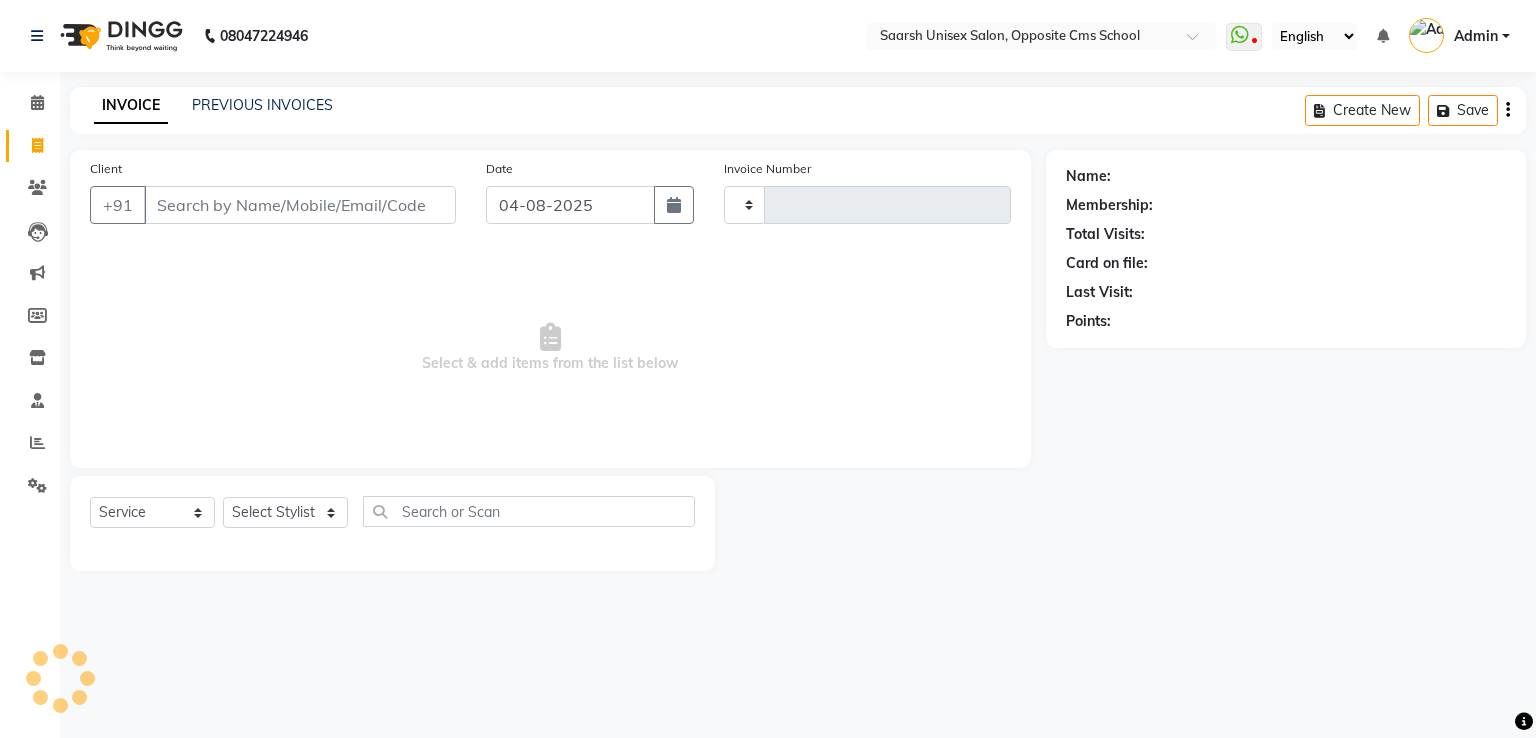 type on "1687" 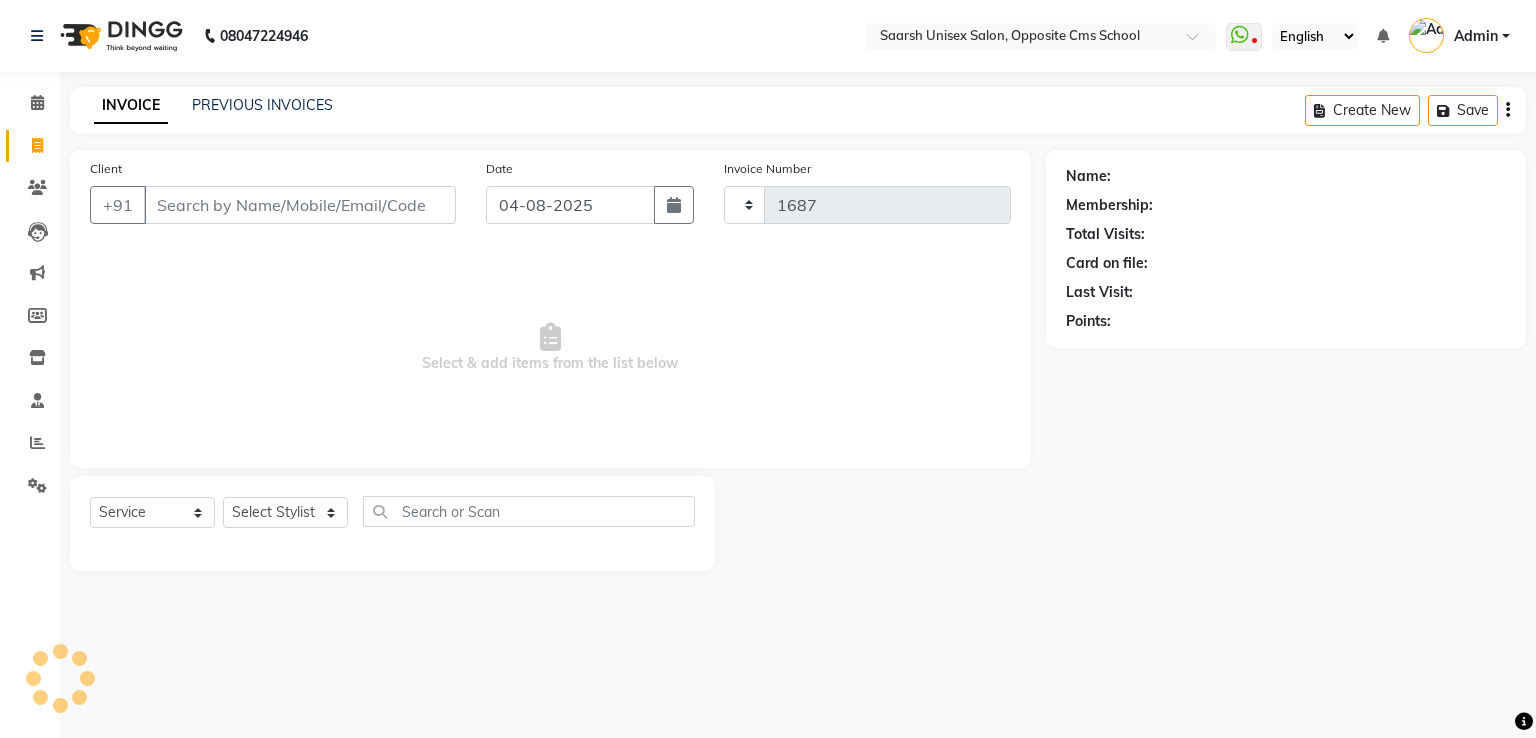 select on "3962" 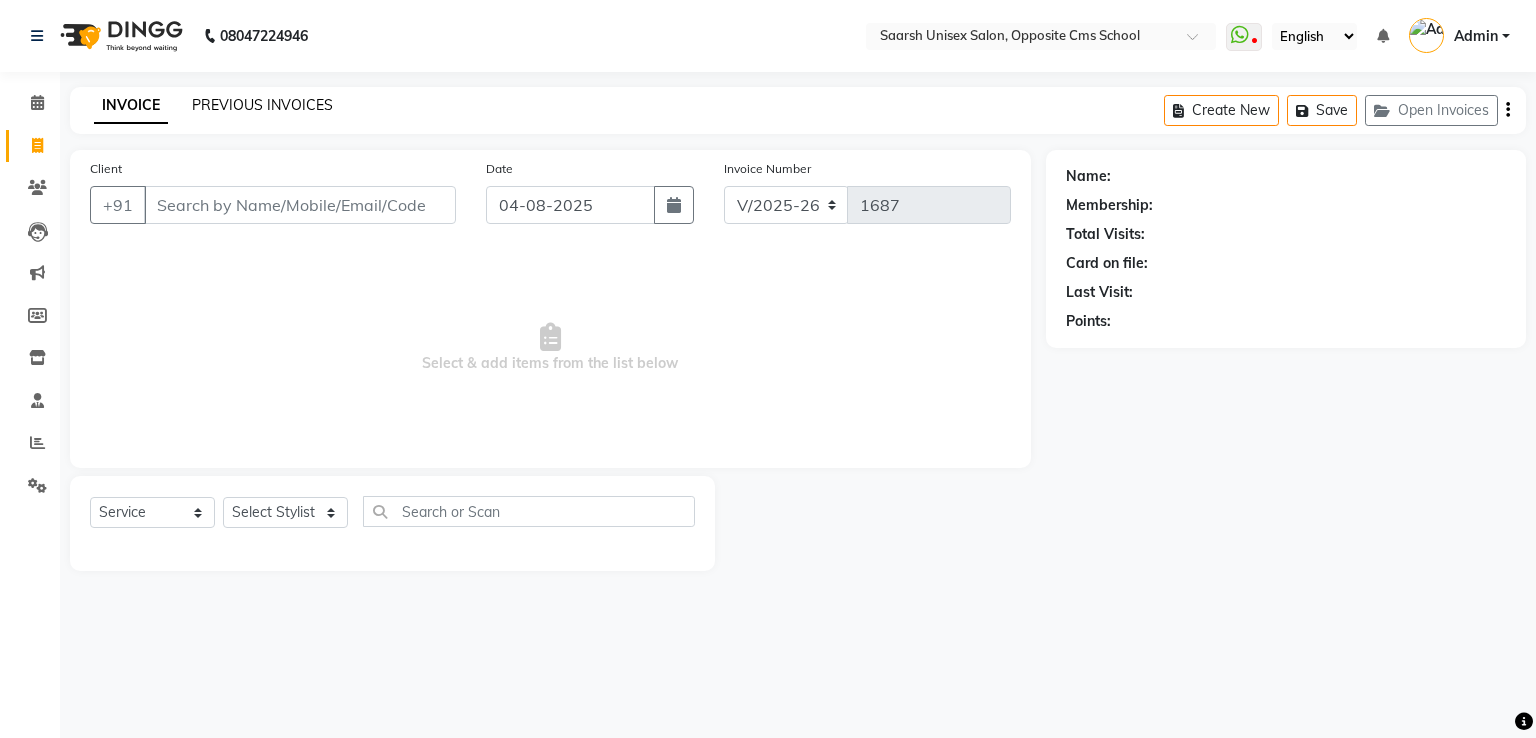 click on "PREVIOUS INVOICES" 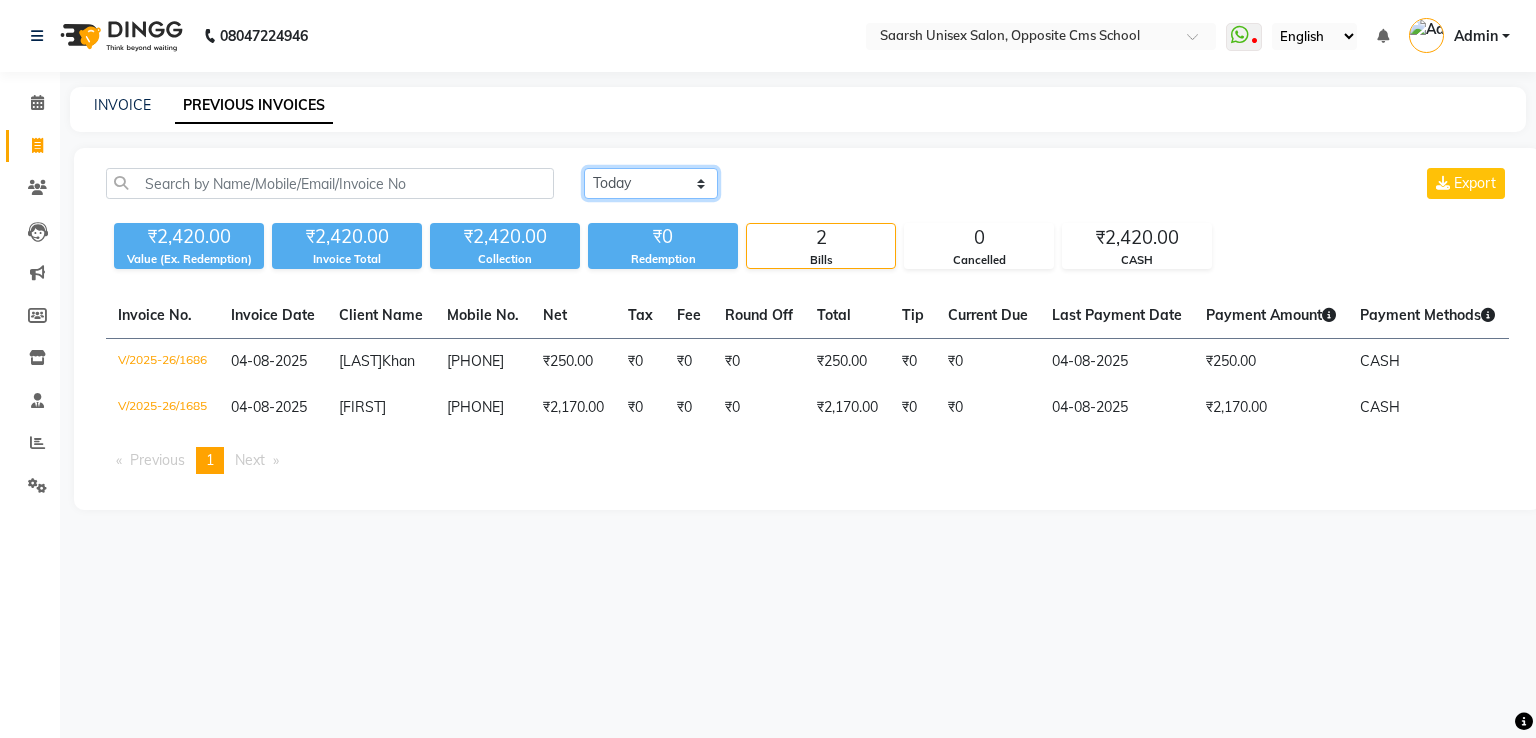 click on "Today Yesterday Custom Range" 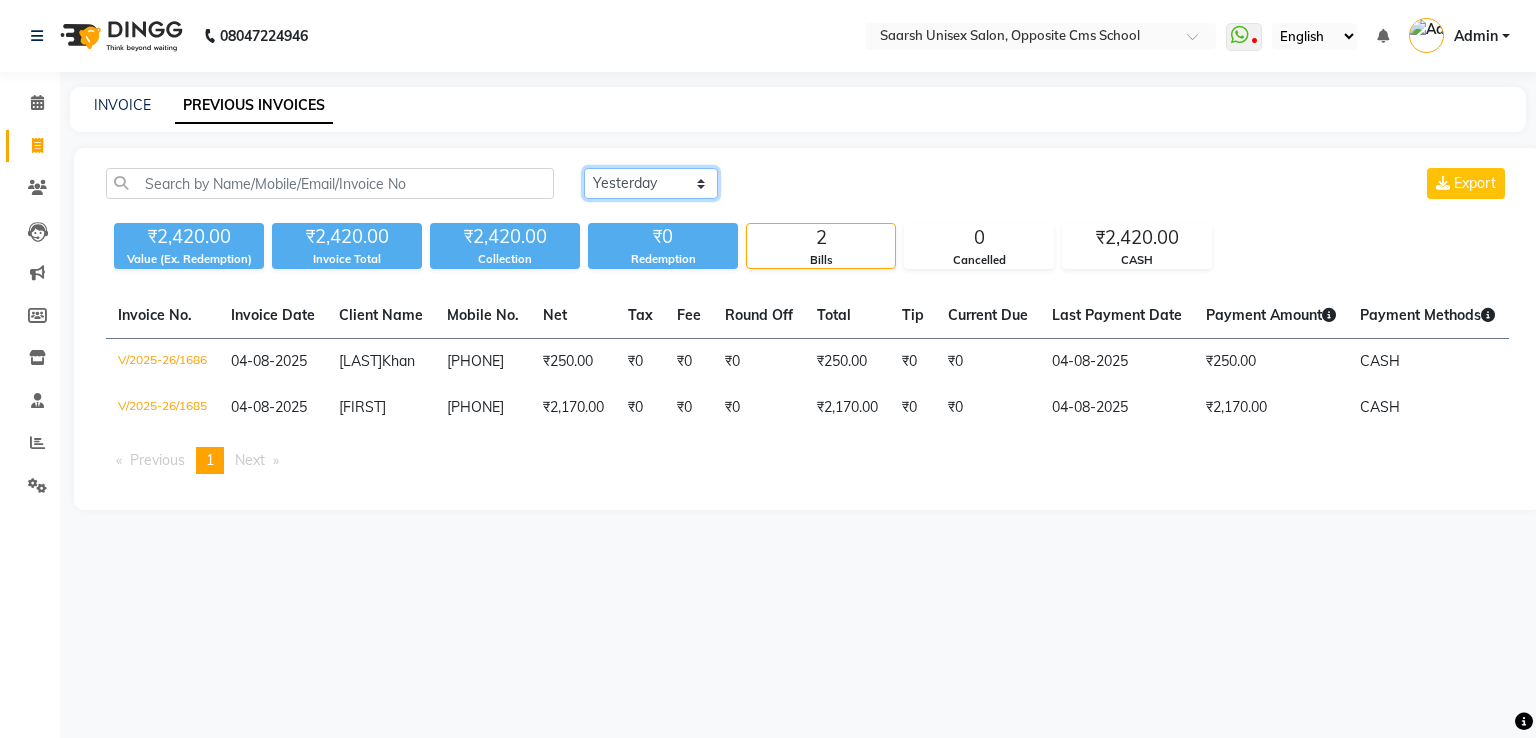 click on "Today Yesterday Custom Range" 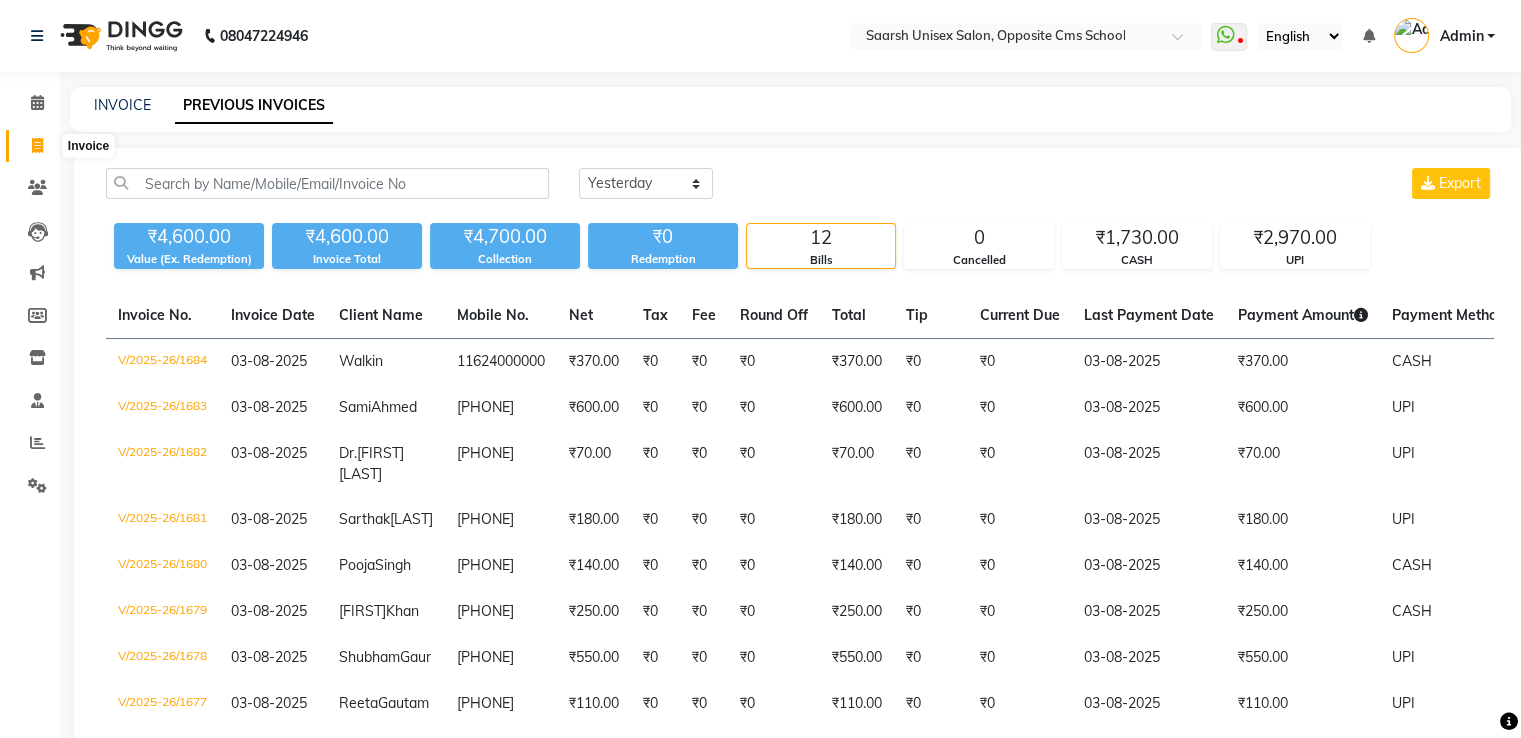 click 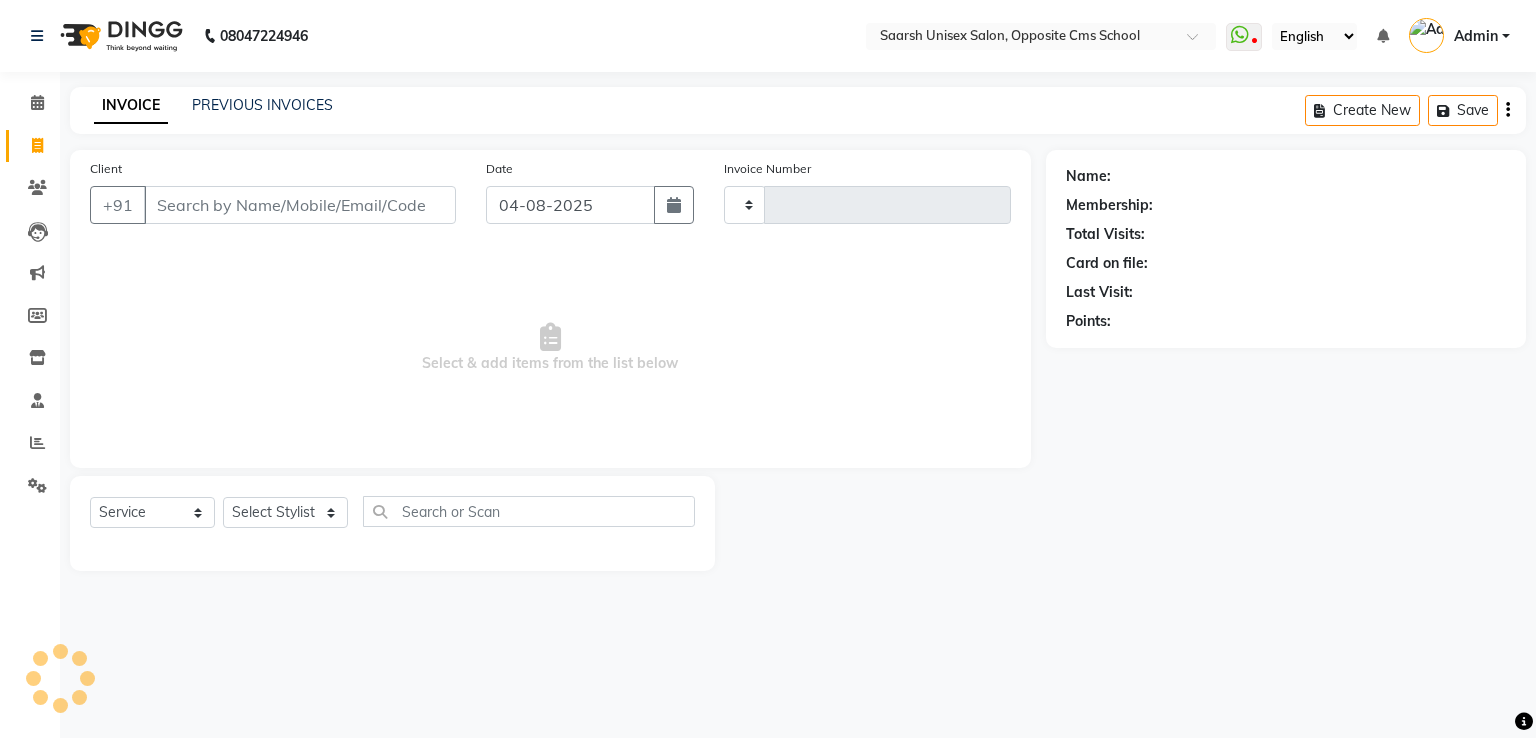 type on "1687" 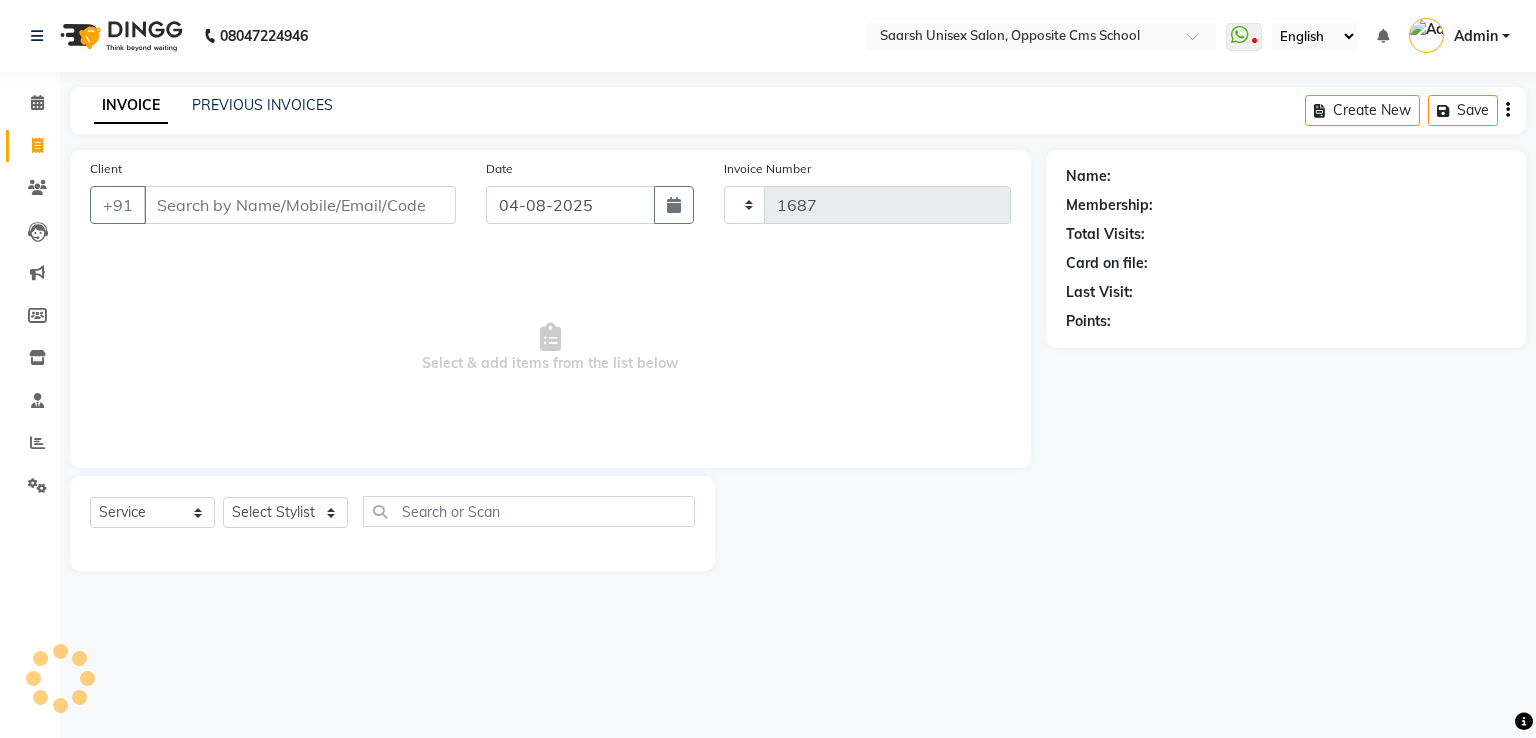 select on "3962" 